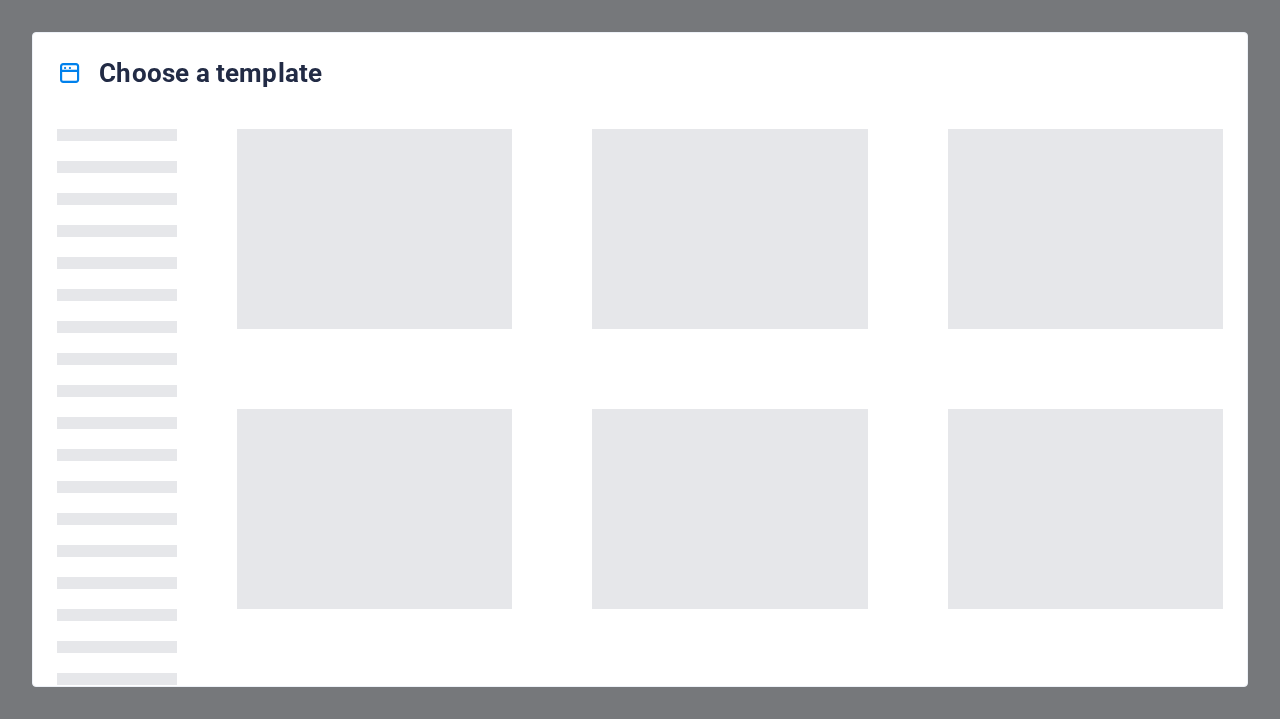 scroll, scrollTop: 0, scrollLeft: 0, axis: both 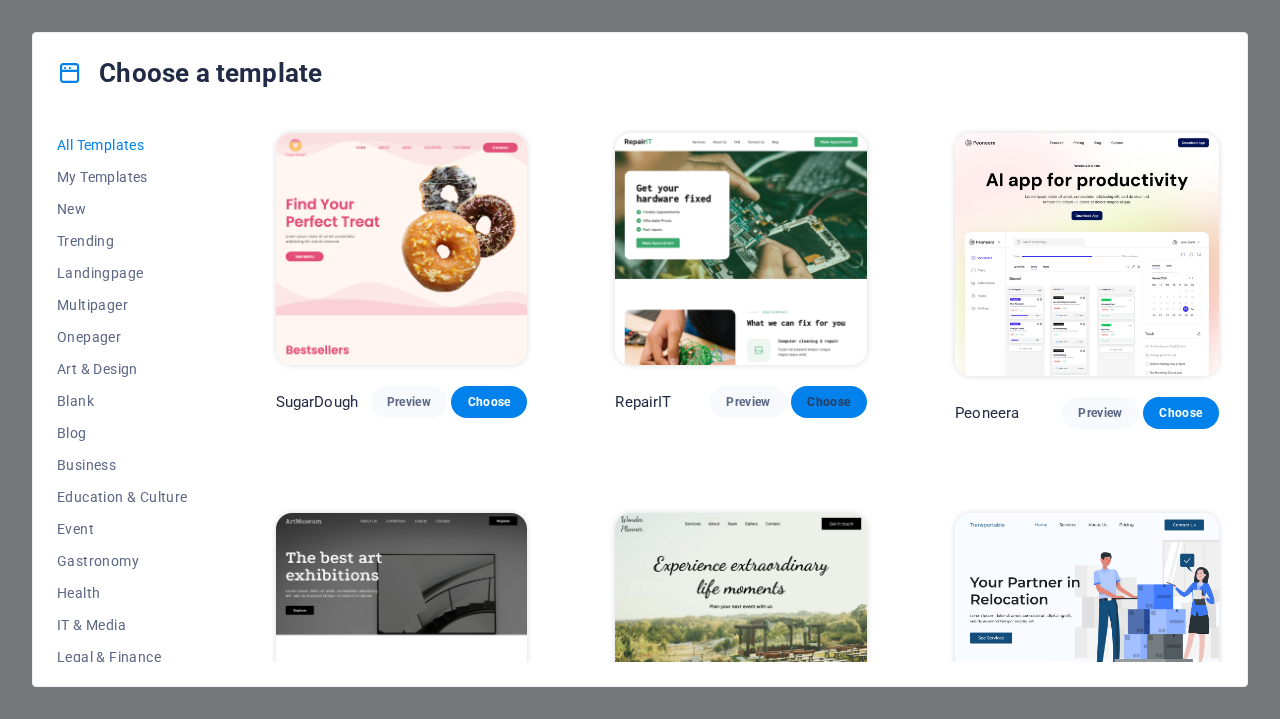 click on "Choose" at bounding box center (829, 402) 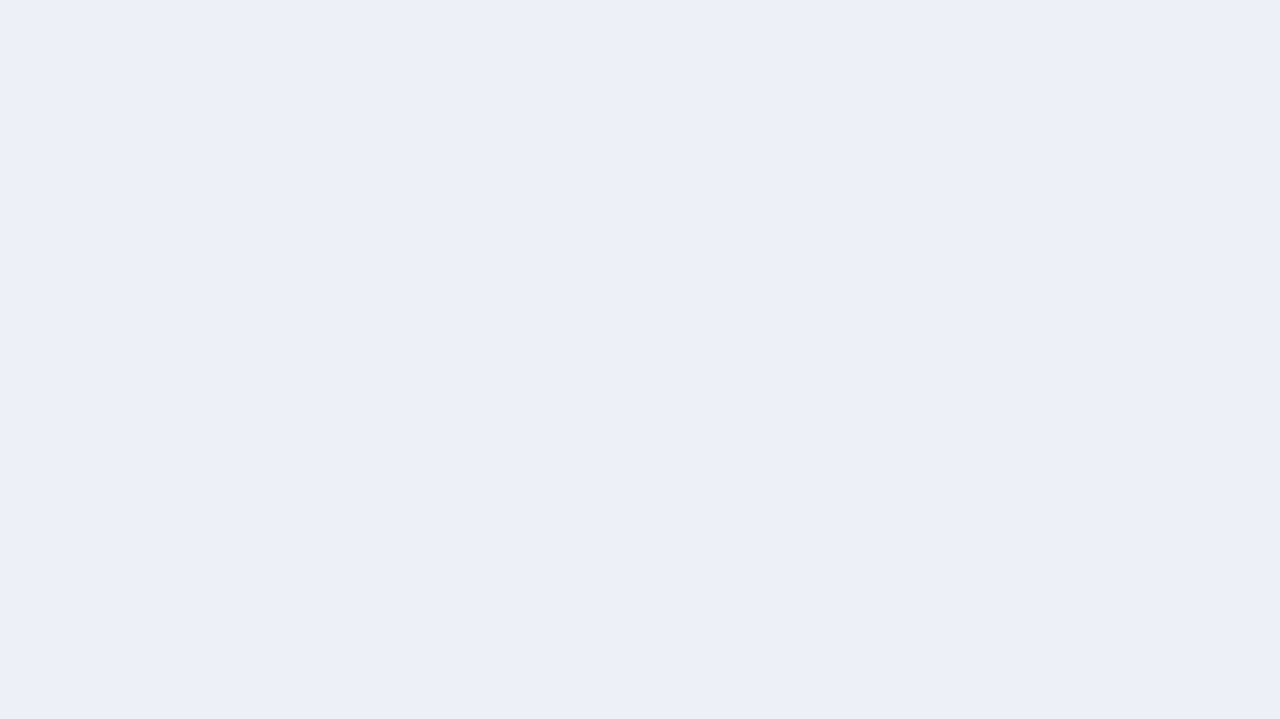 scroll, scrollTop: 0, scrollLeft: 0, axis: both 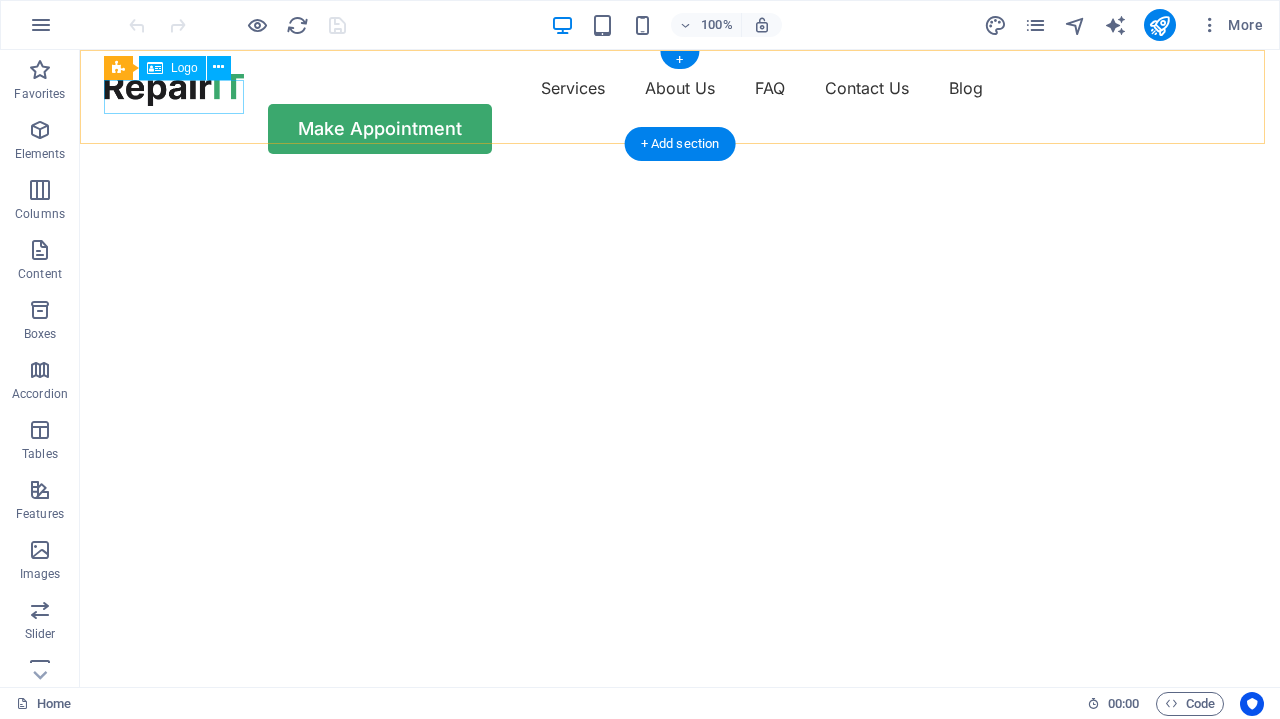 click at bounding box center [174, 89] 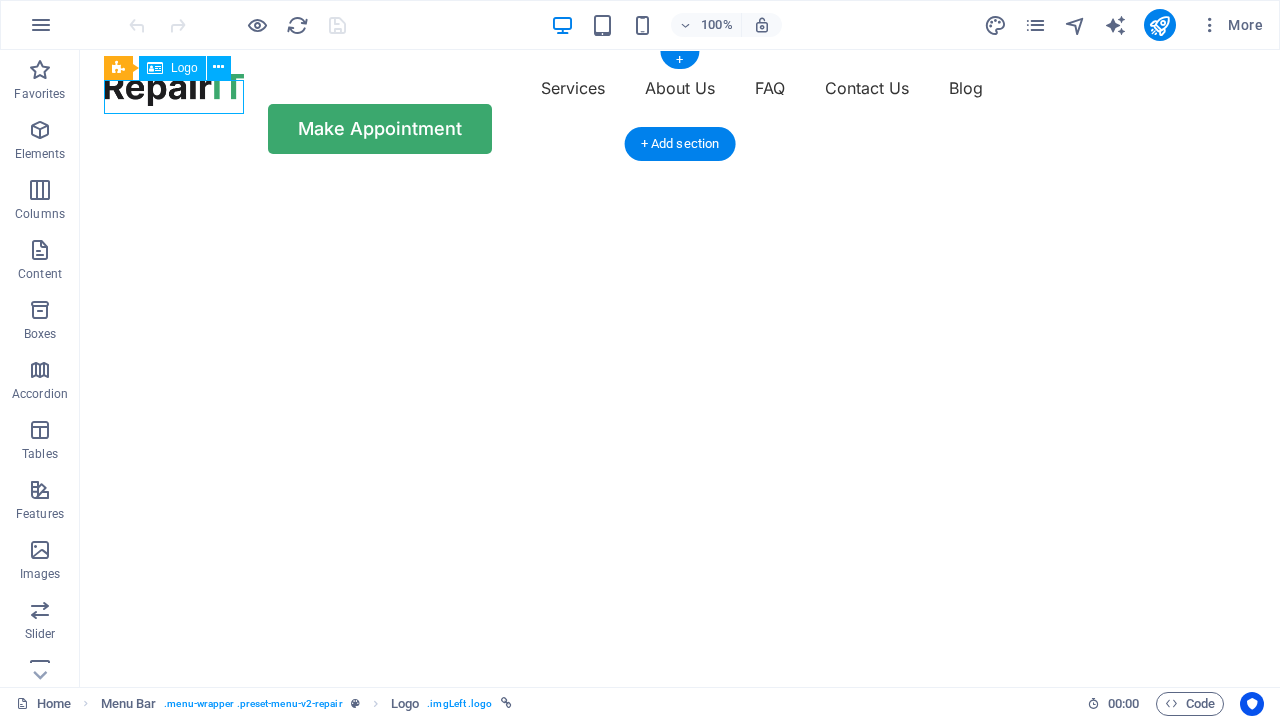 click at bounding box center [174, 89] 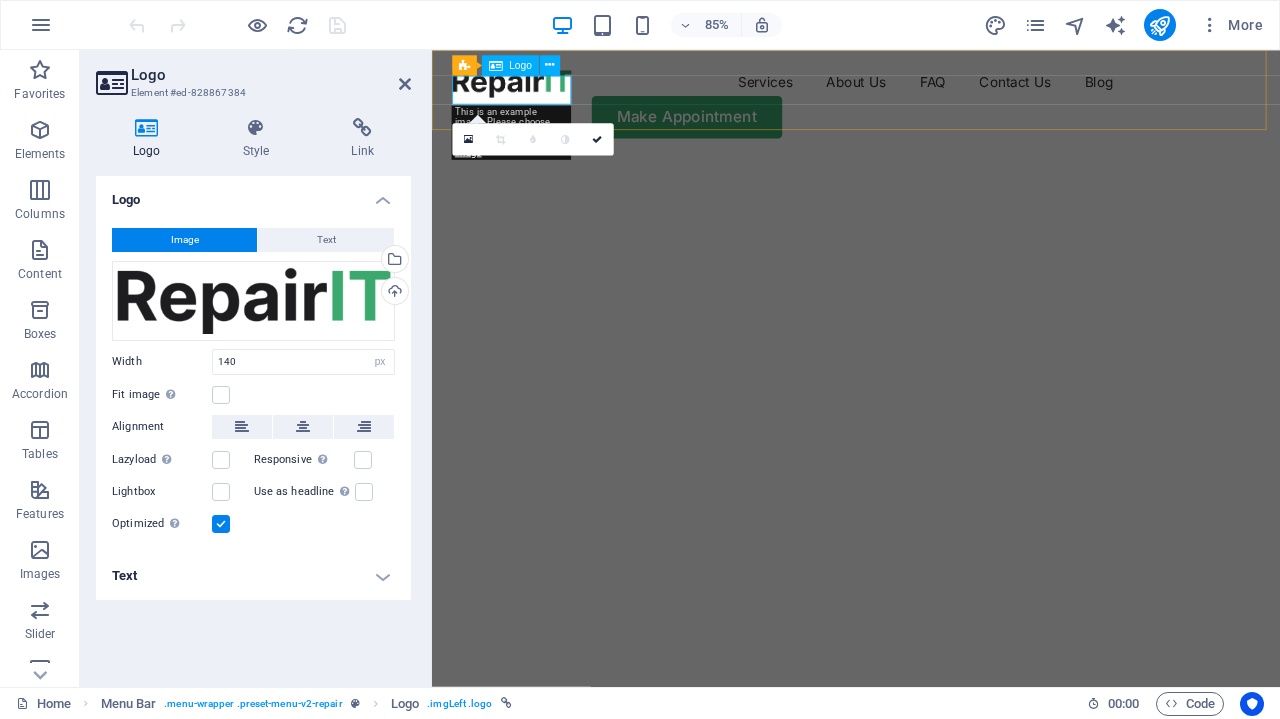 click at bounding box center [526, 89] 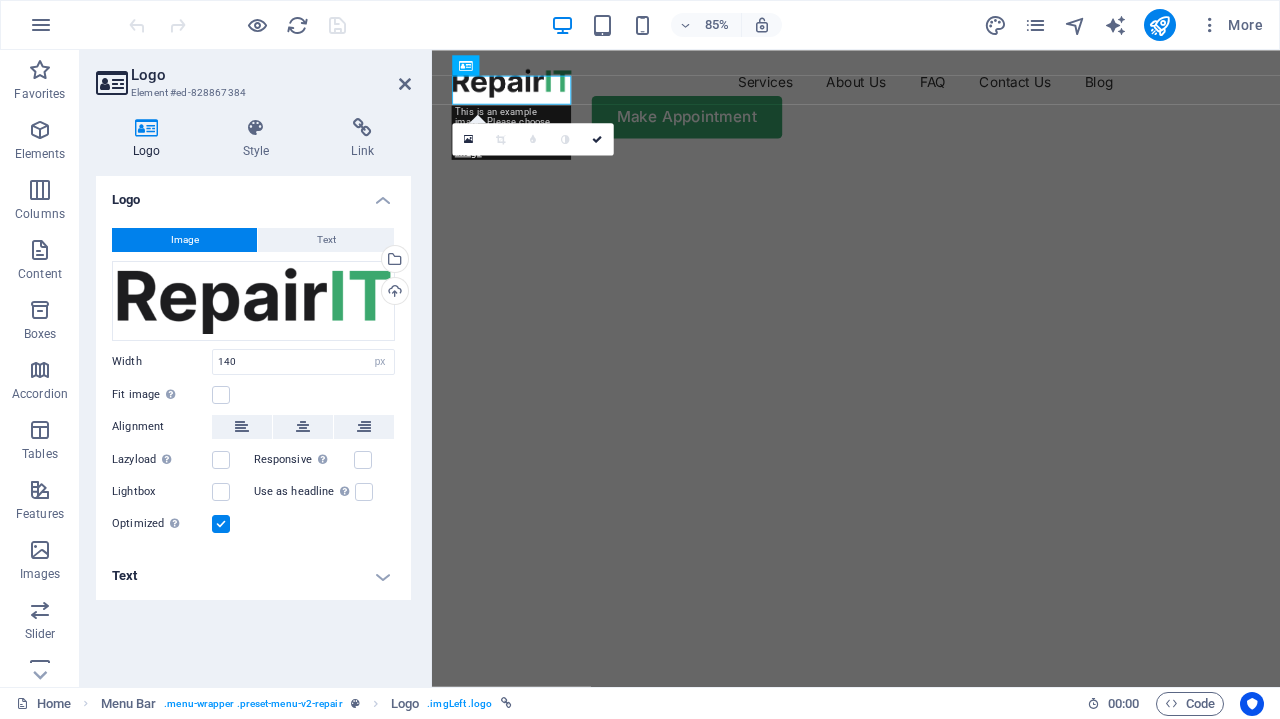click at bounding box center (923, 176) 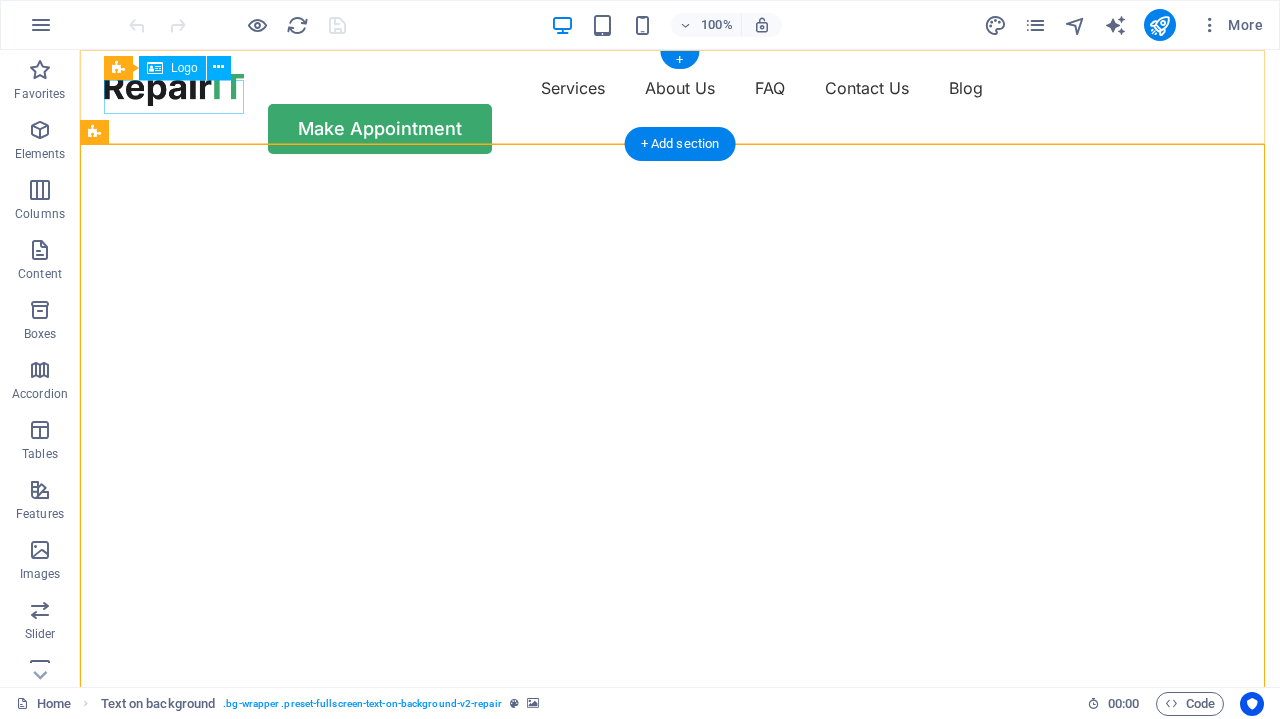 click at bounding box center (174, 89) 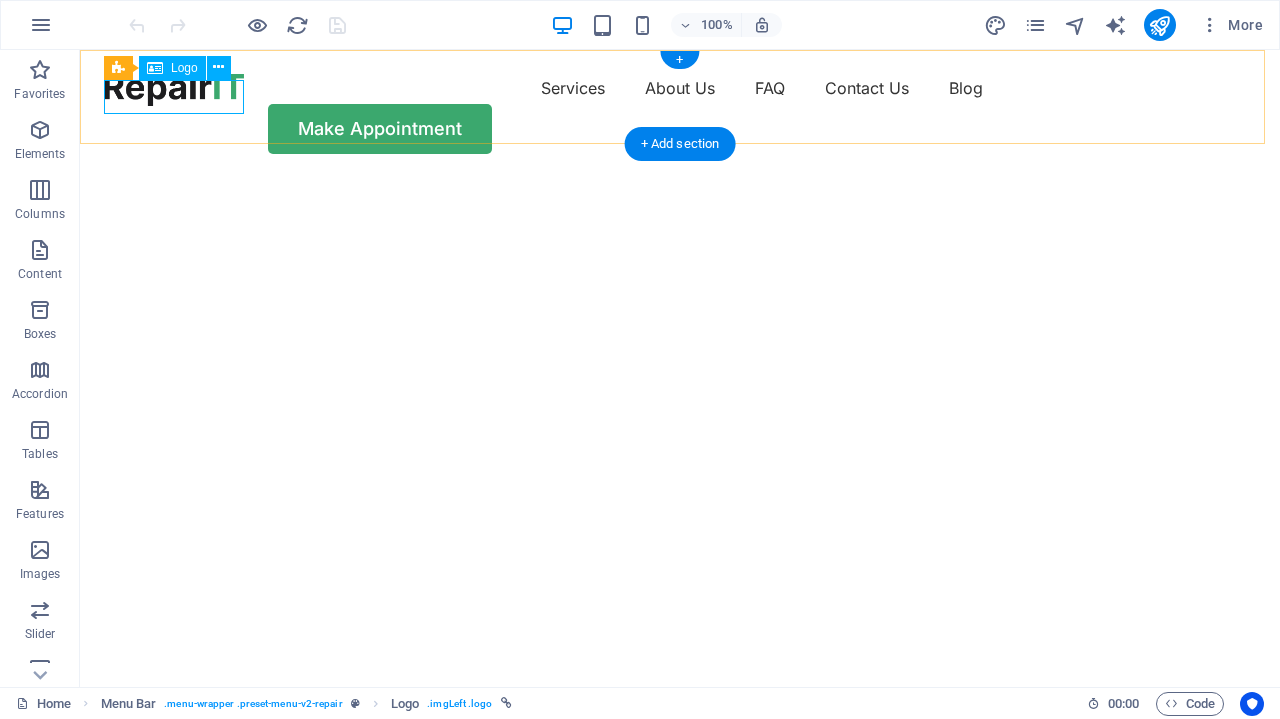 click at bounding box center (174, 89) 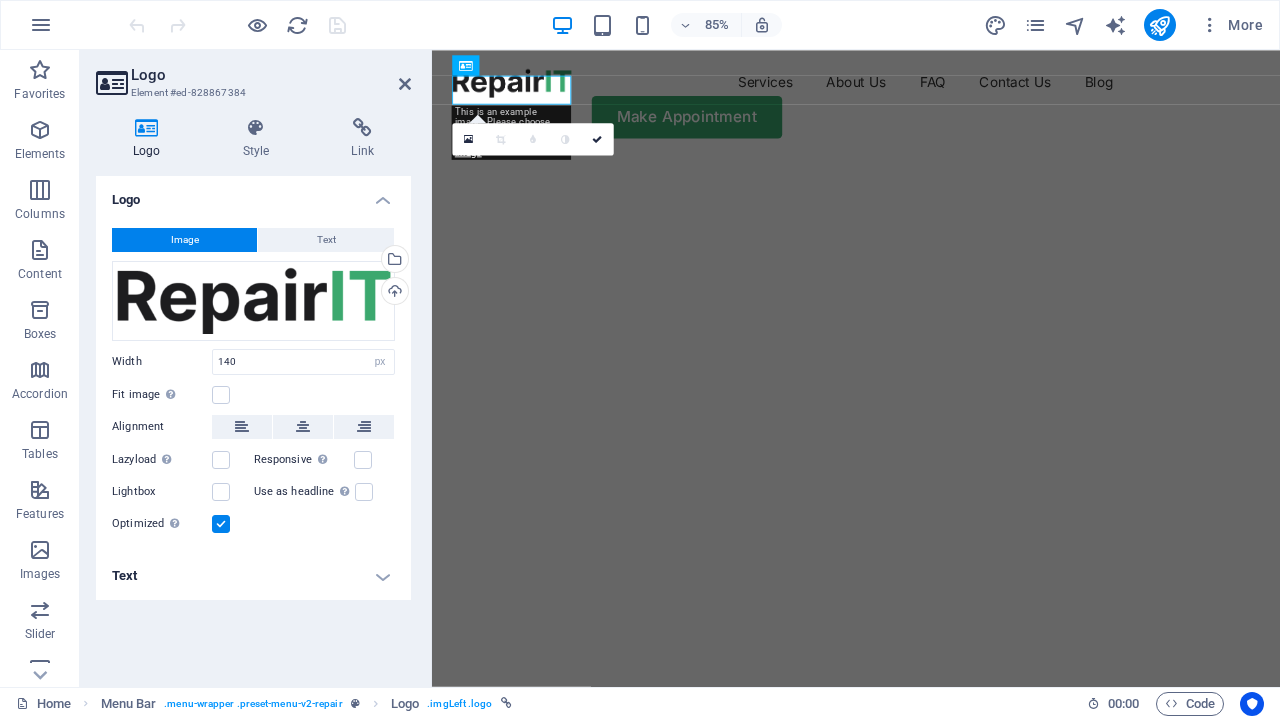 click on "Image" at bounding box center (184, 240) 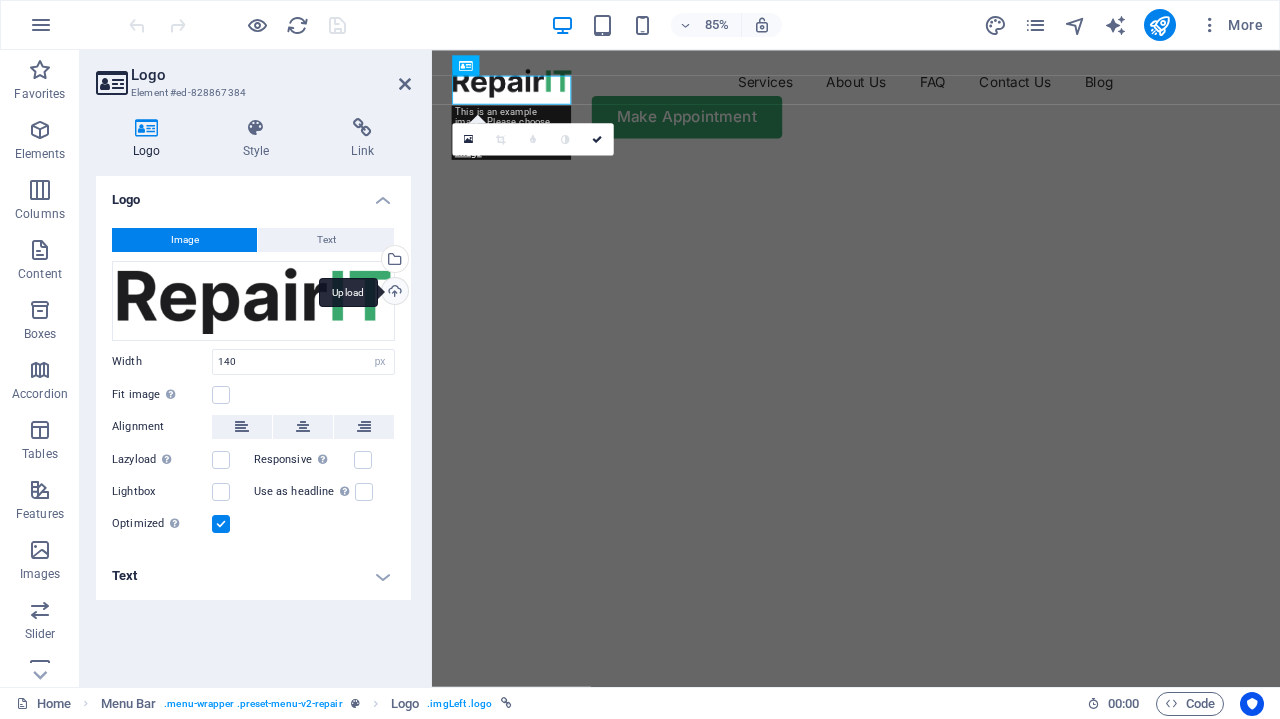 click on "Upload" at bounding box center [393, 293] 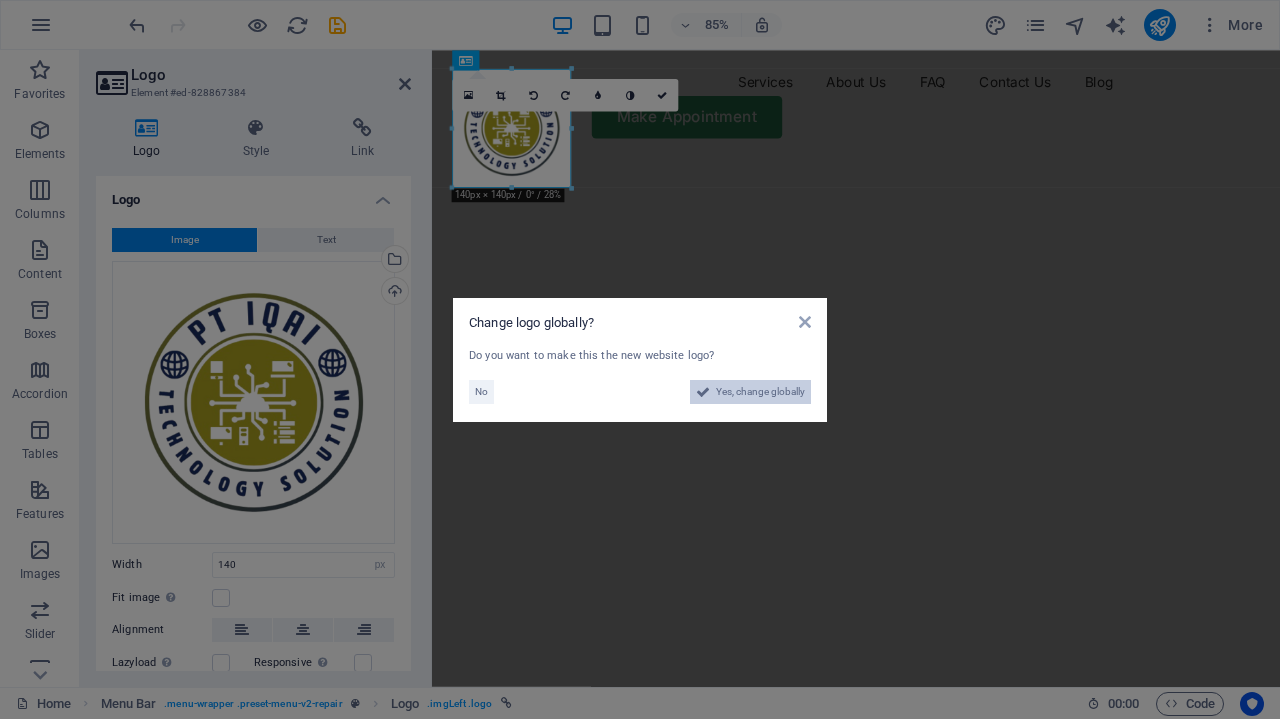 click on "Yes, change globally" at bounding box center (760, 392) 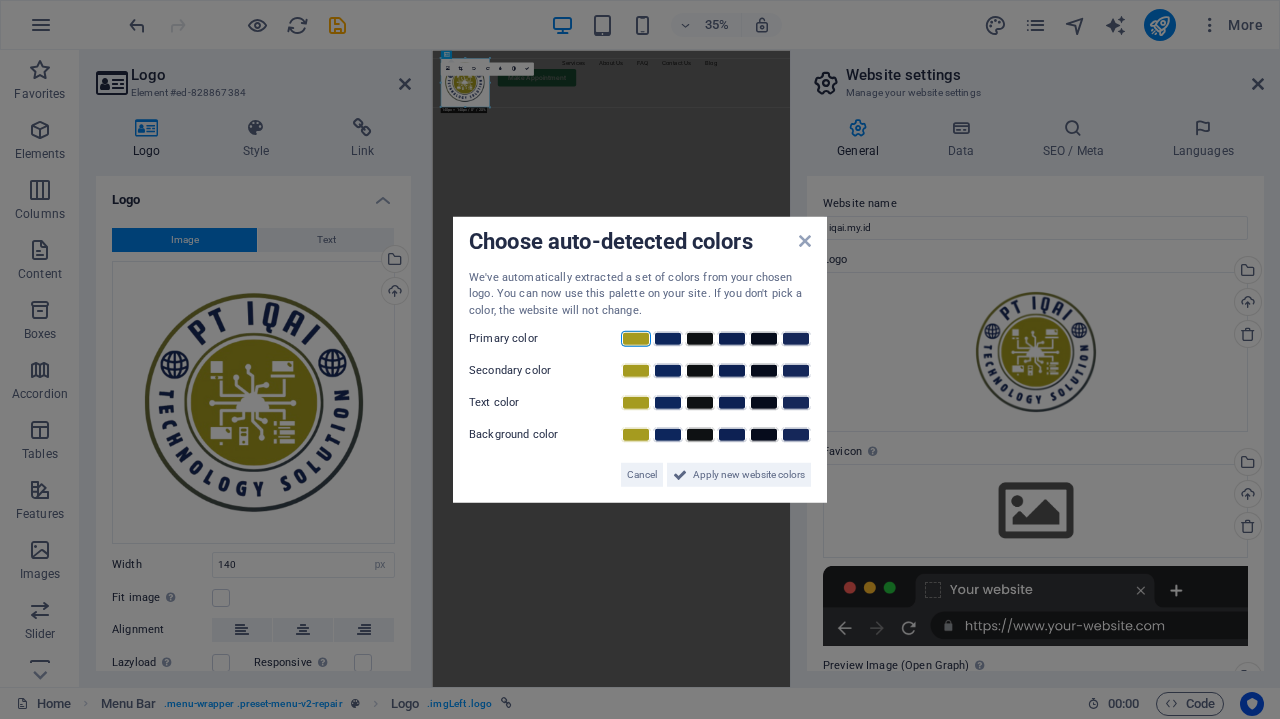 click at bounding box center (636, 339) 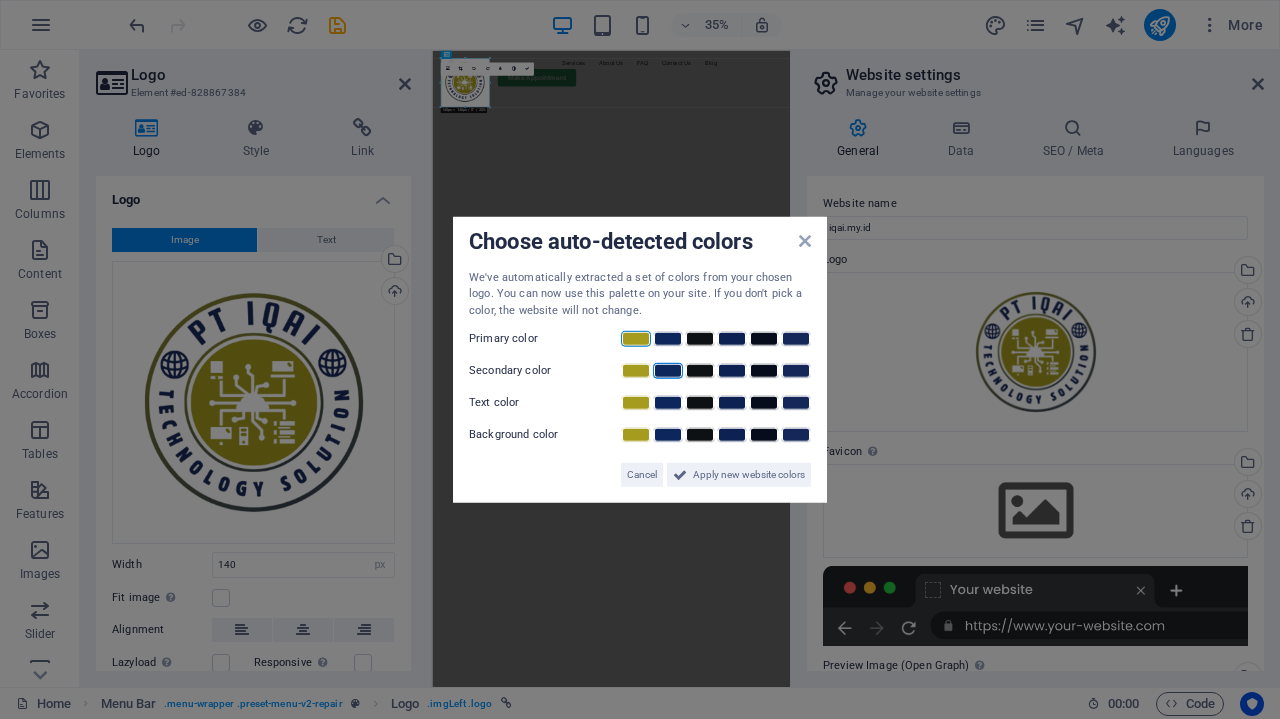 click at bounding box center [668, 371] 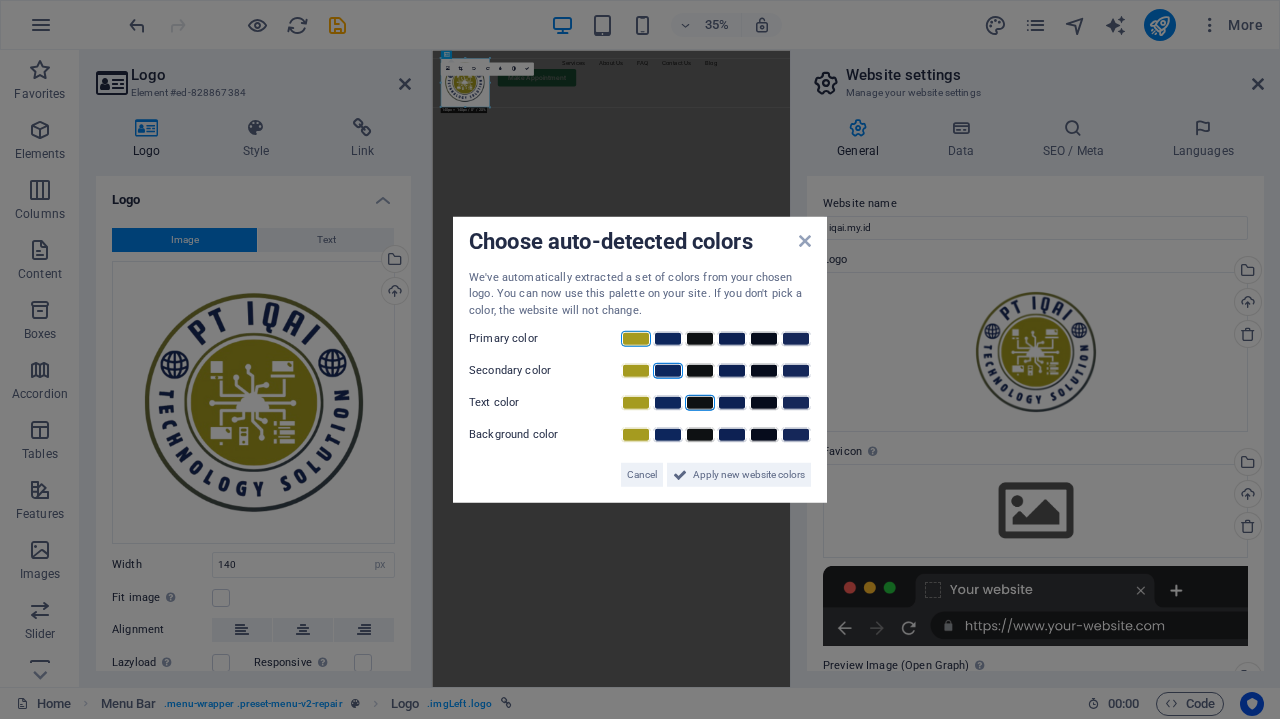 click at bounding box center [700, 403] 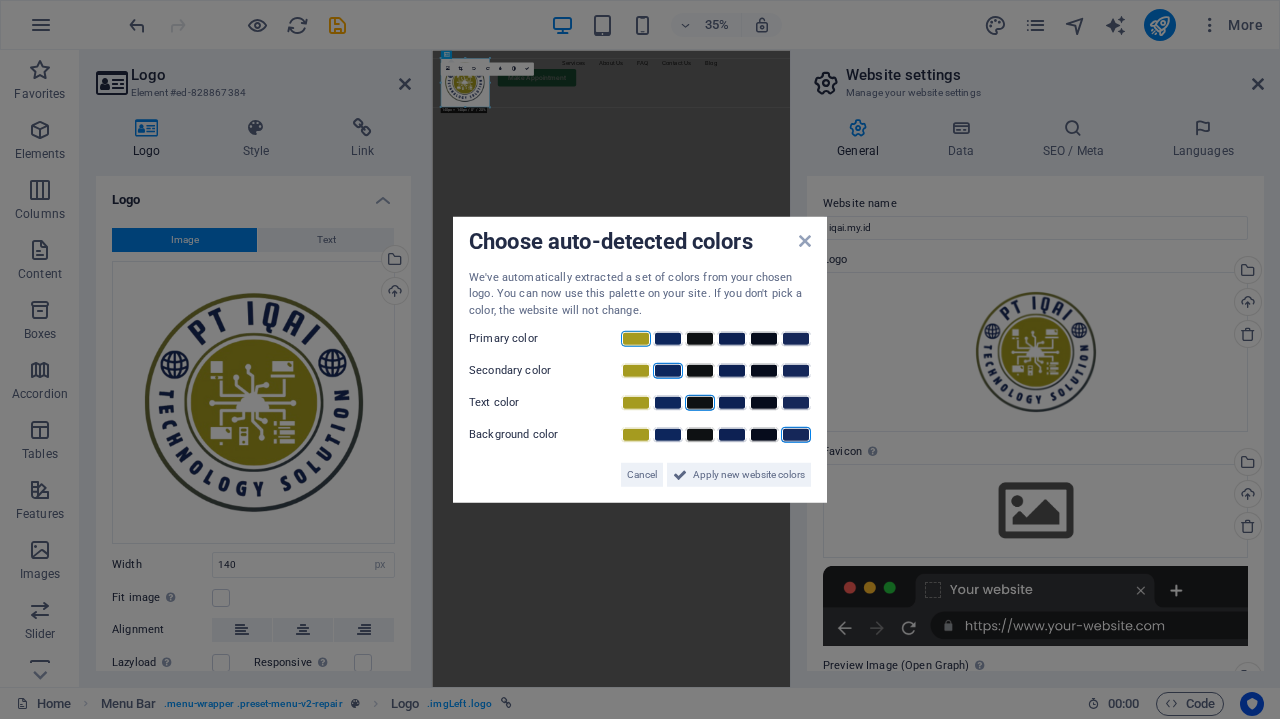 click at bounding box center (796, 435) 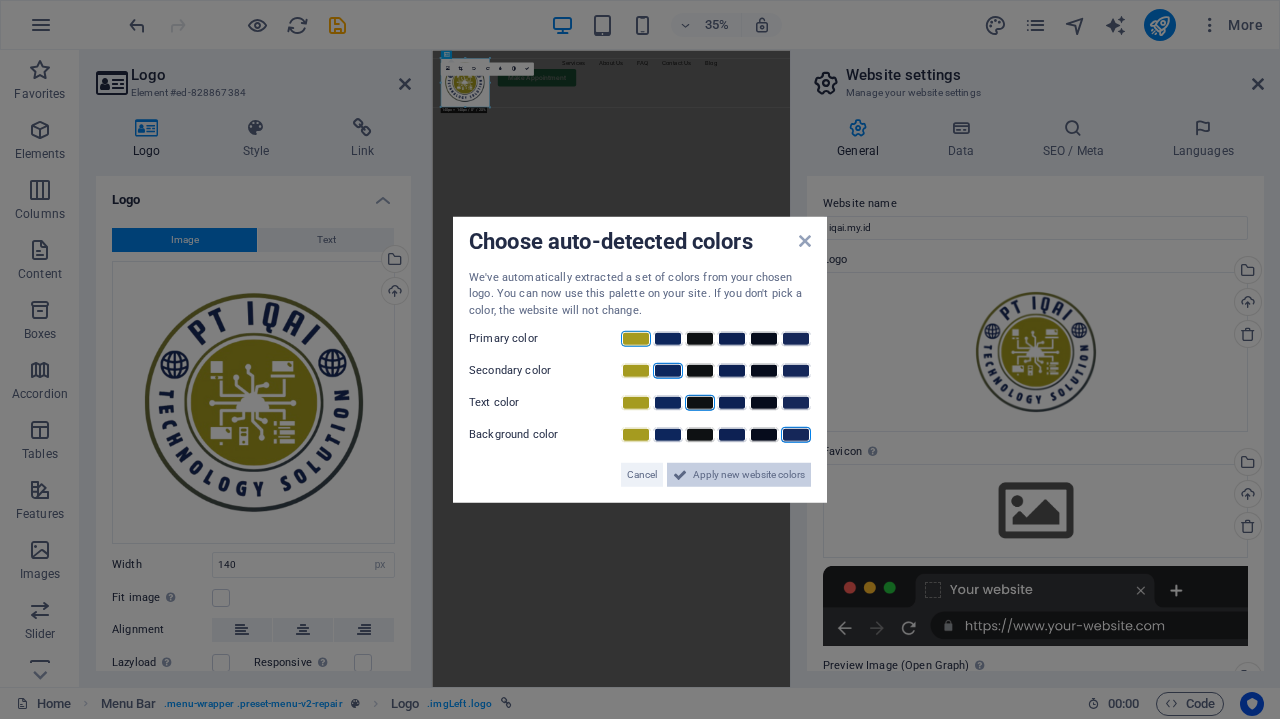 click on "Apply new website colors" at bounding box center [749, 475] 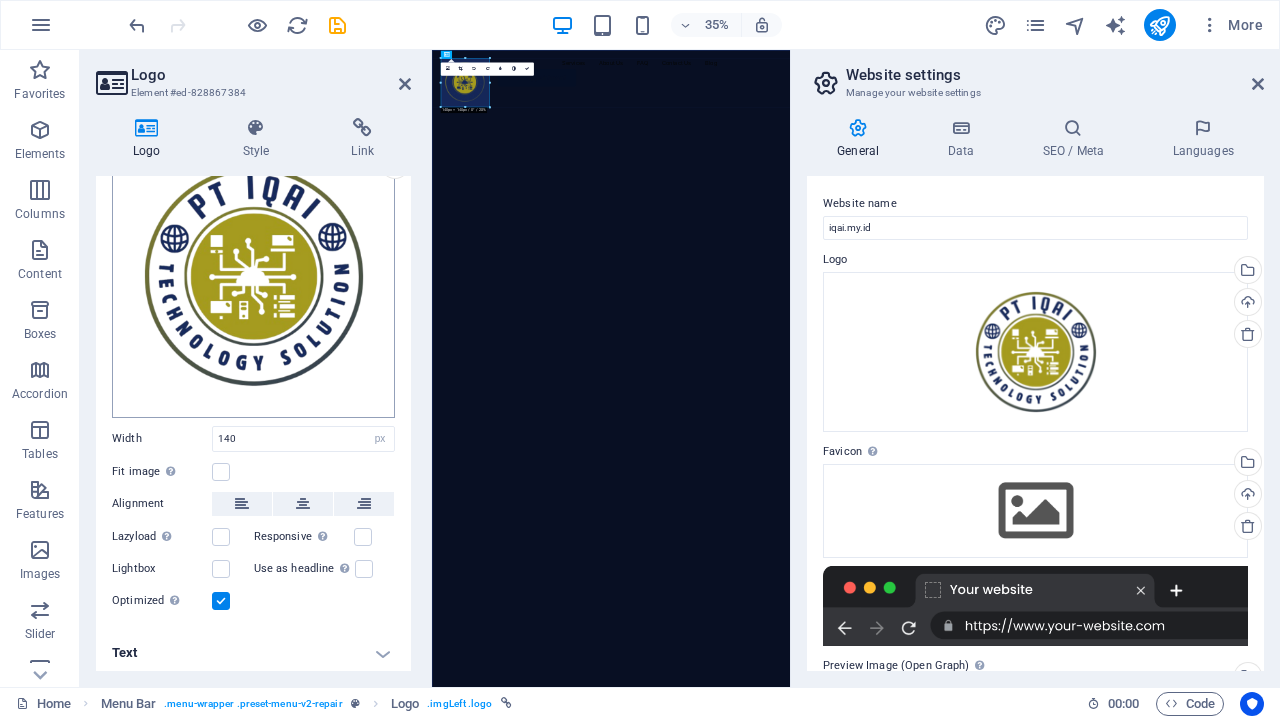 scroll, scrollTop: 0, scrollLeft: 0, axis: both 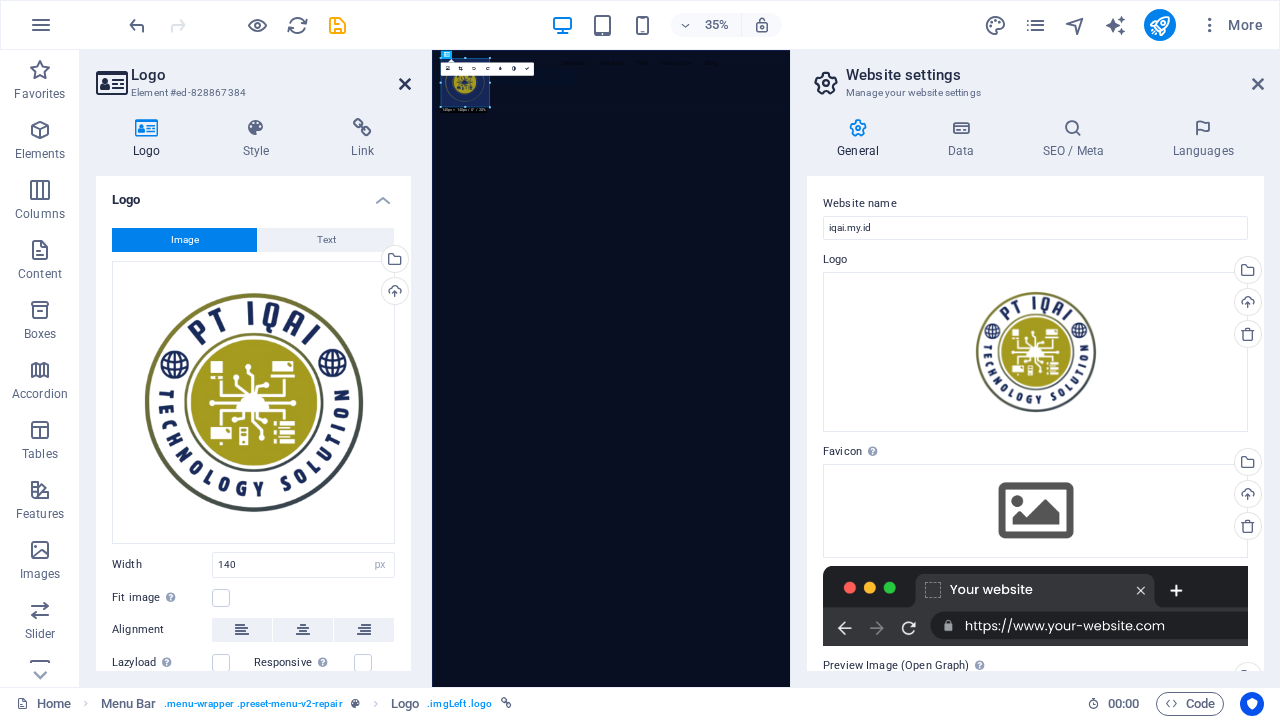 click at bounding box center (405, 84) 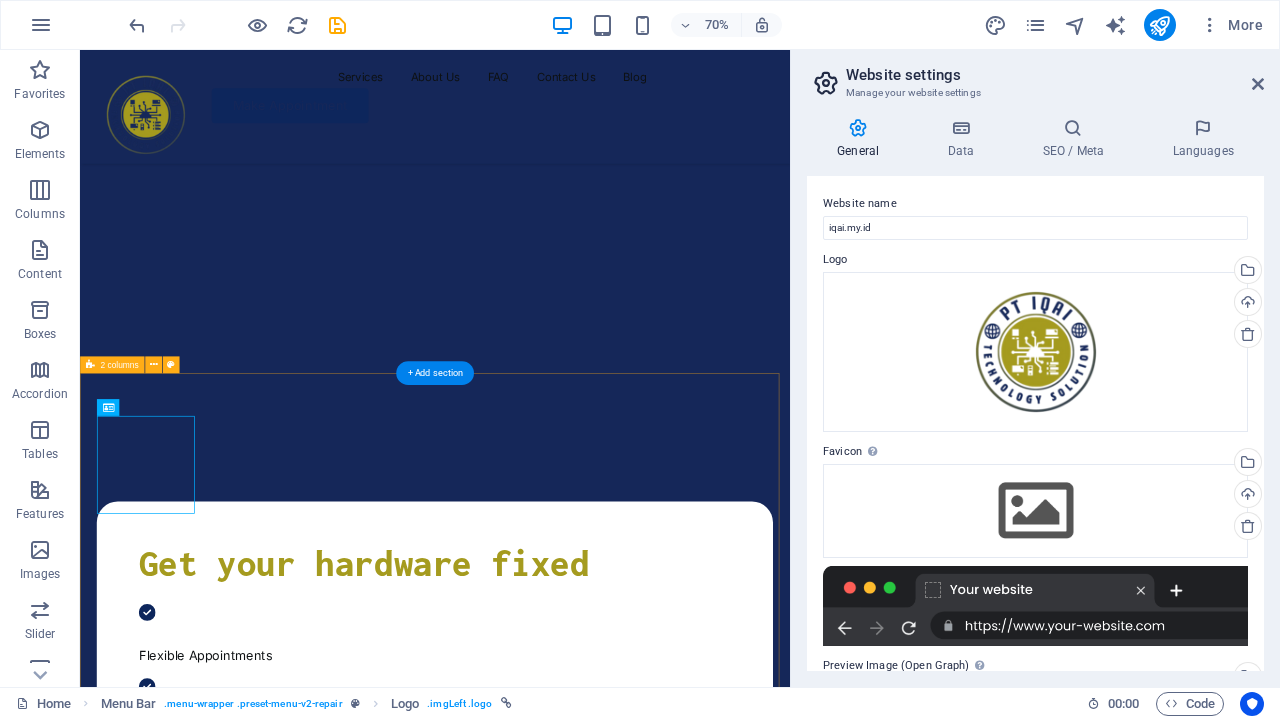 scroll, scrollTop: 0, scrollLeft: 0, axis: both 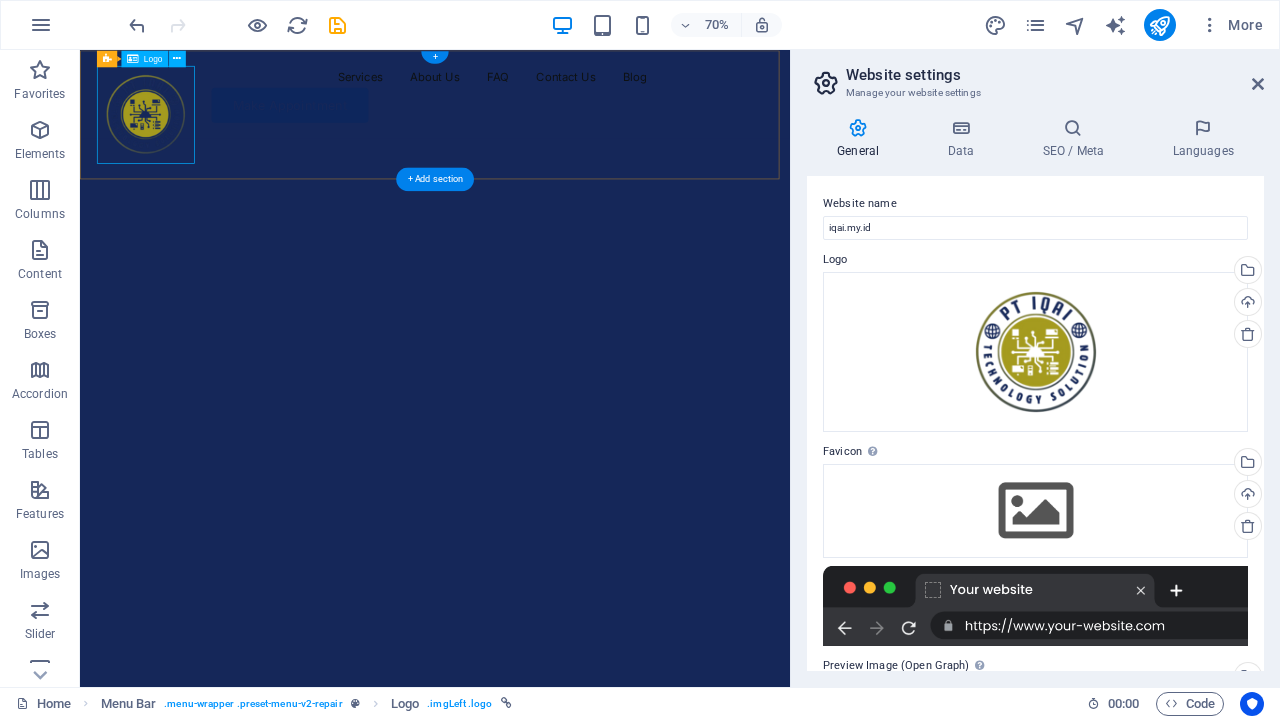 click at bounding box center (174, 142) 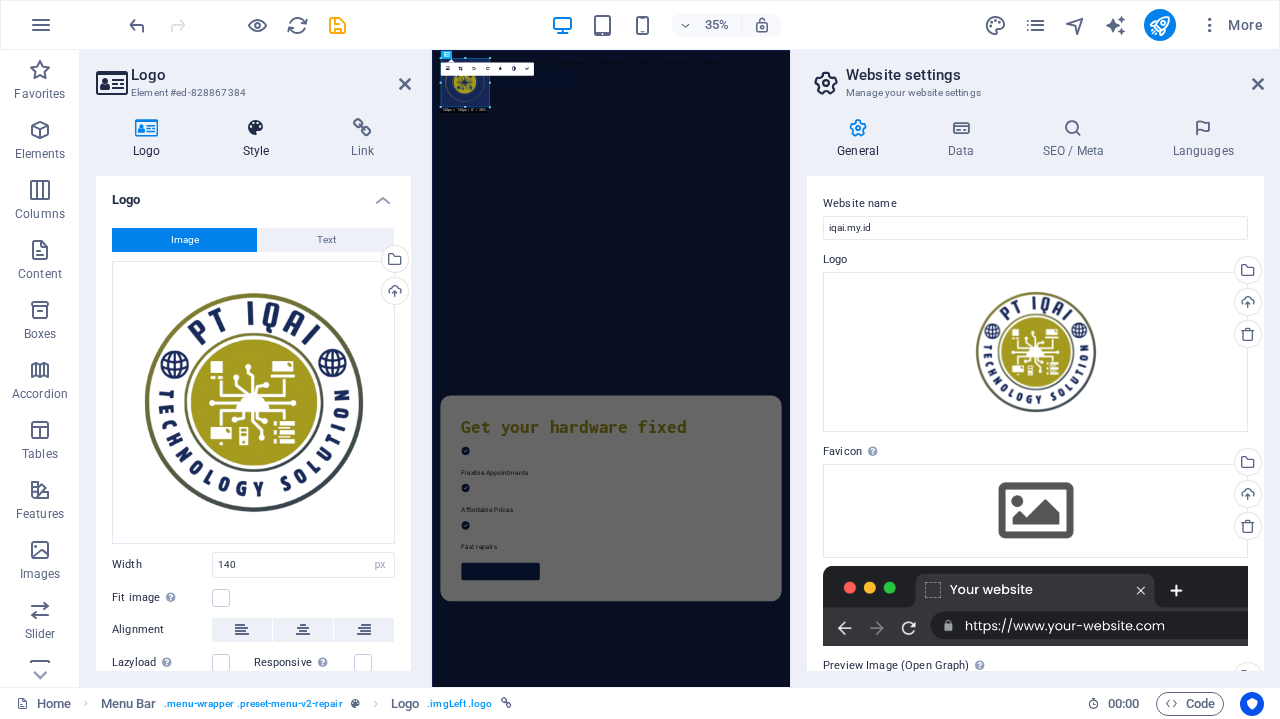 click on "Style" at bounding box center [260, 139] 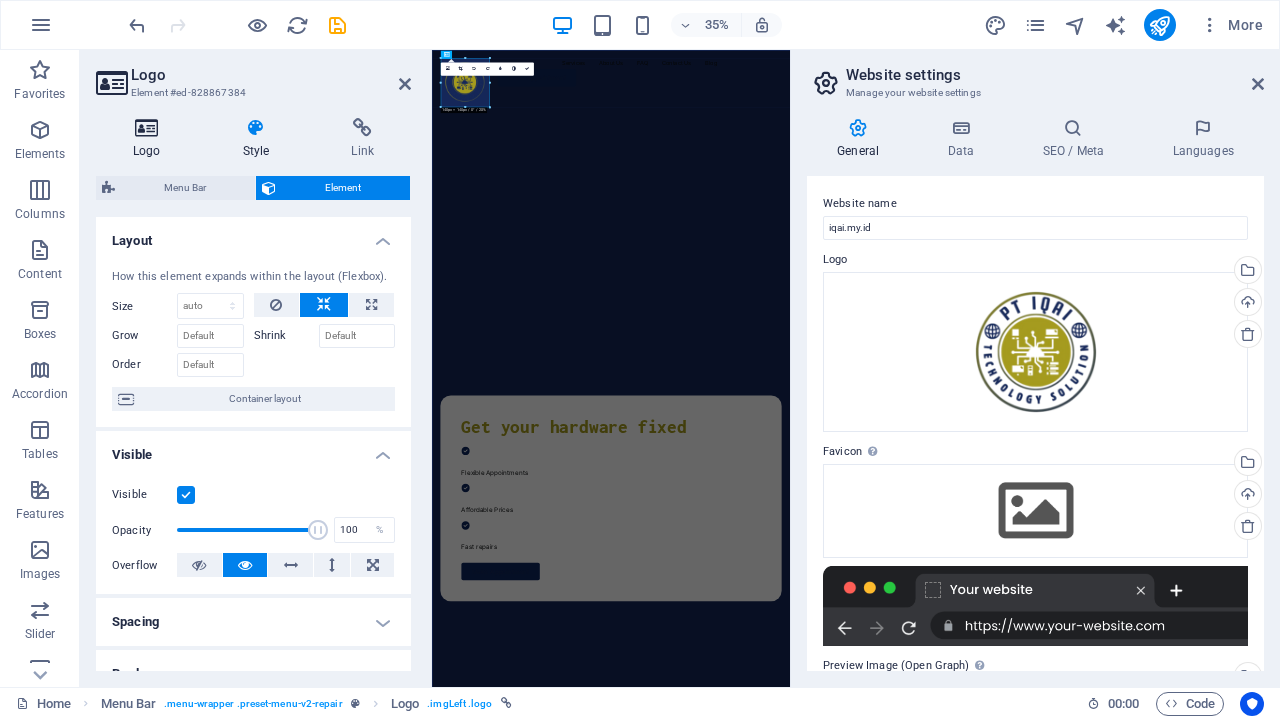 click on "Logo" at bounding box center (151, 139) 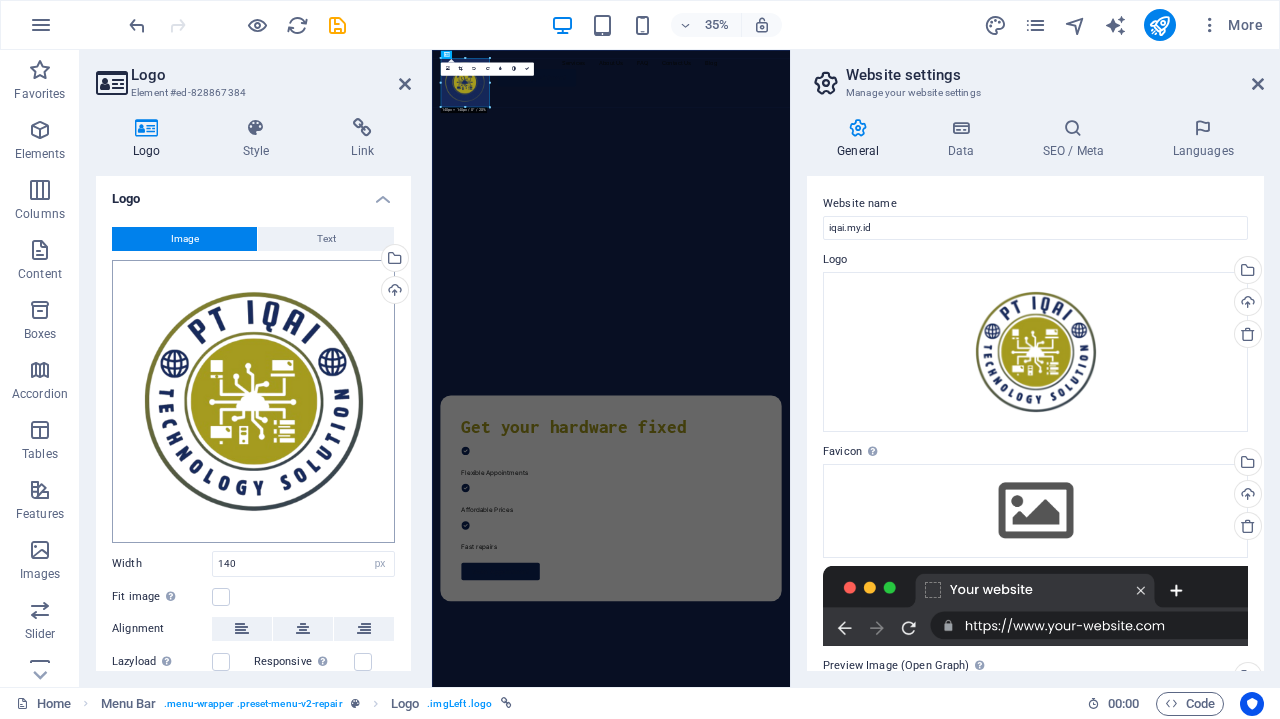 scroll, scrollTop: 0, scrollLeft: 0, axis: both 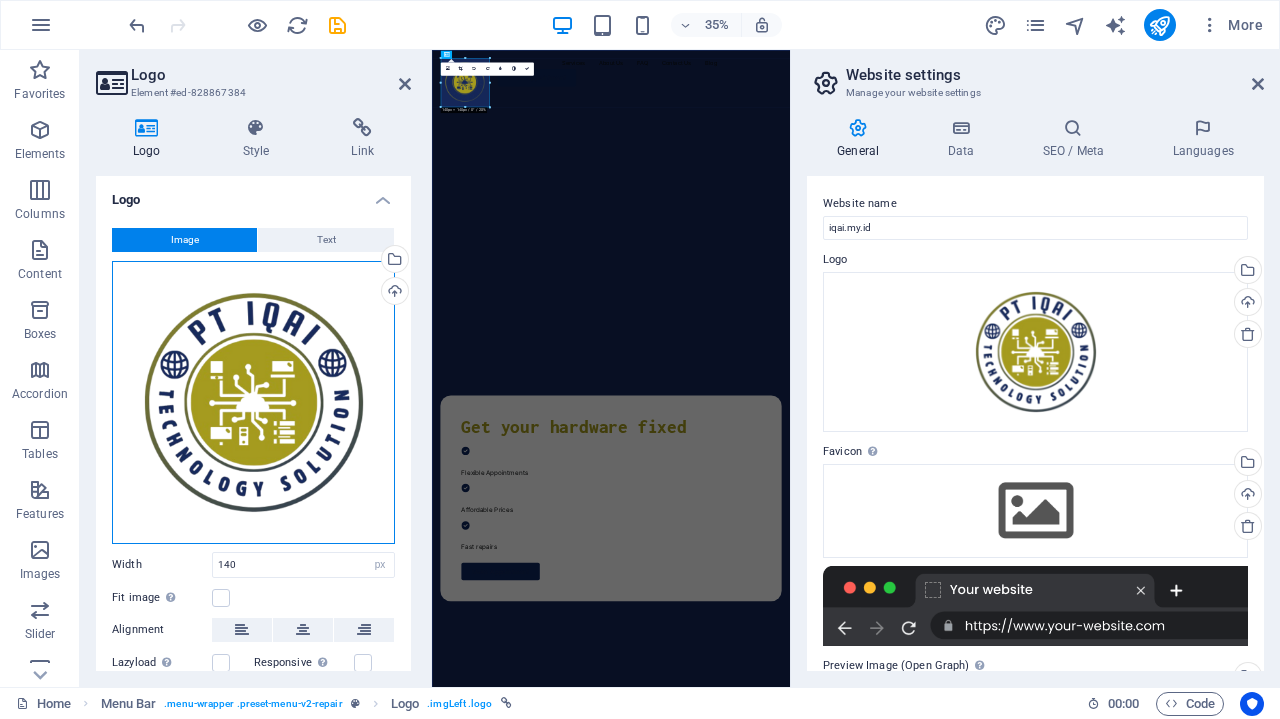 click on "Drag files here, click to choose files or select files from Files or our free stock photos & videos" at bounding box center (253, 402) 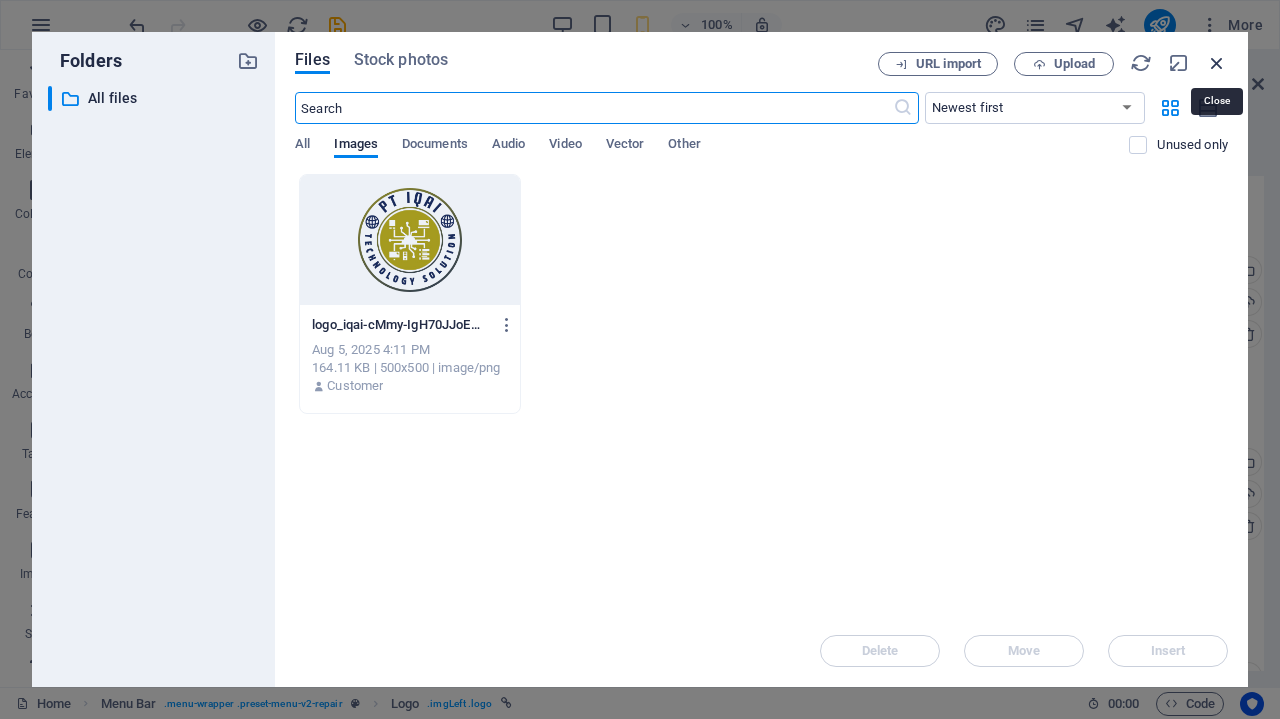 click at bounding box center [1217, 63] 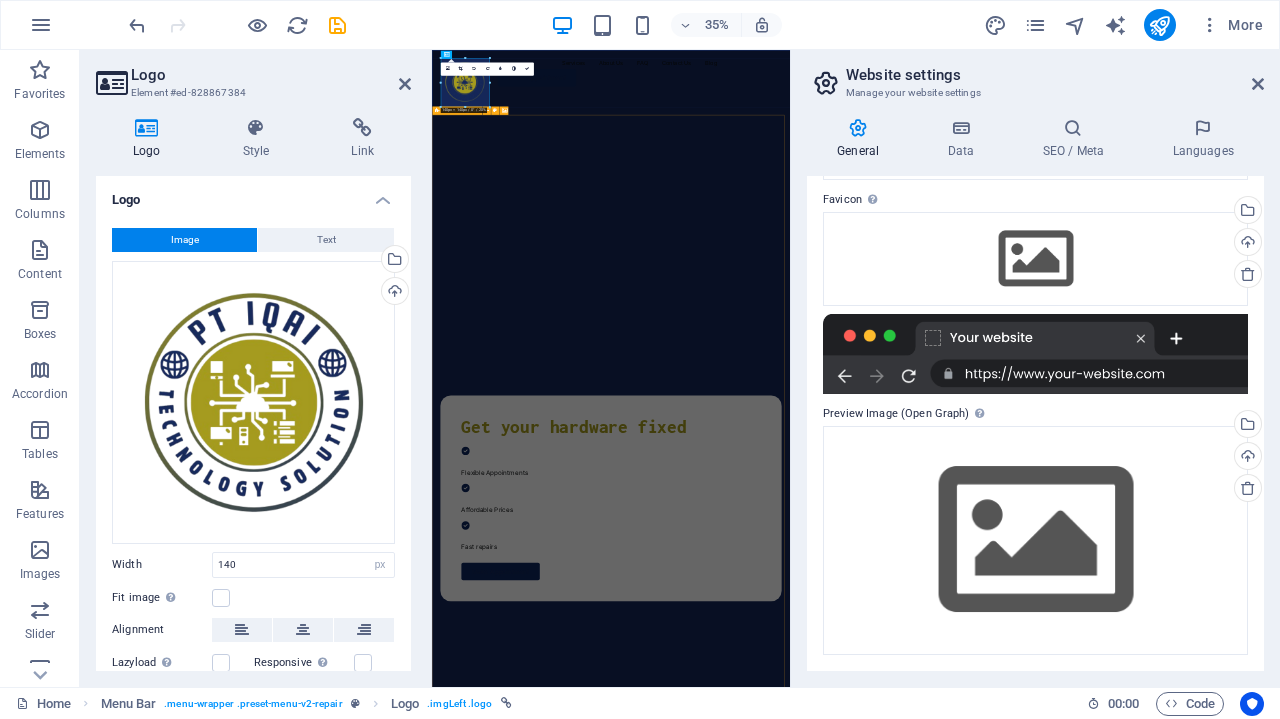 scroll, scrollTop: 0, scrollLeft: 0, axis: both 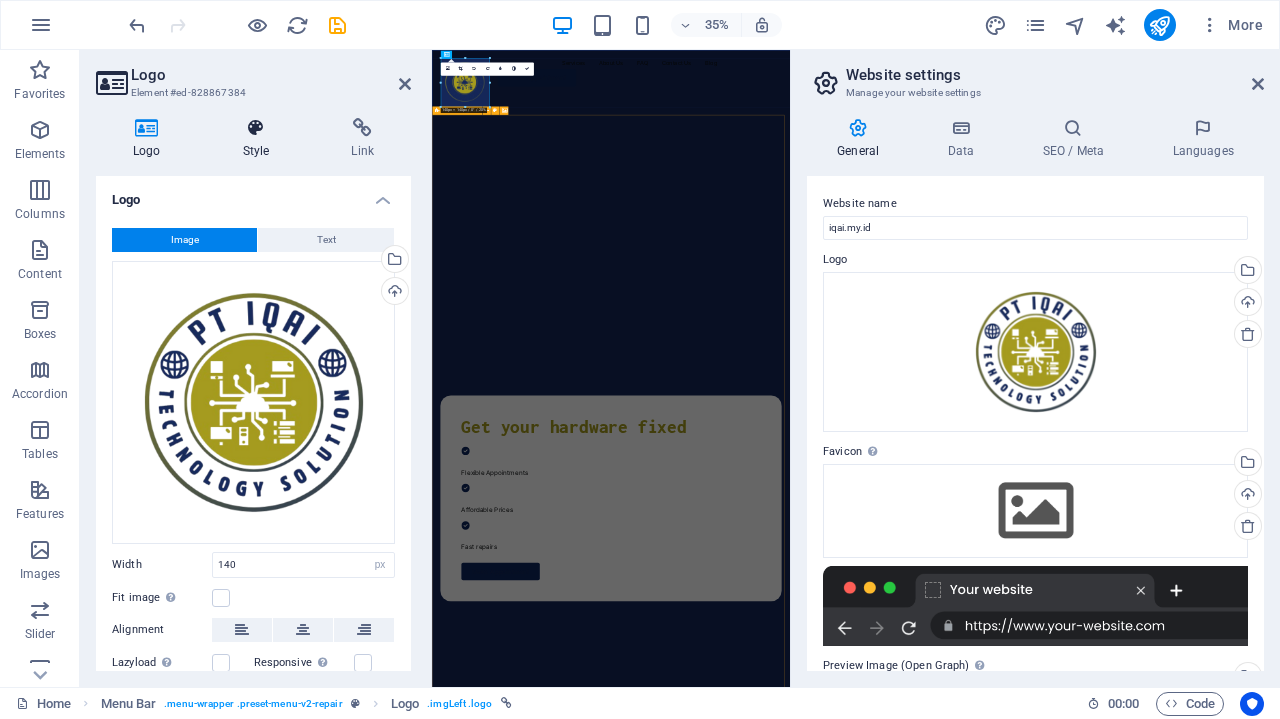 click at bounding box center [256, 128] 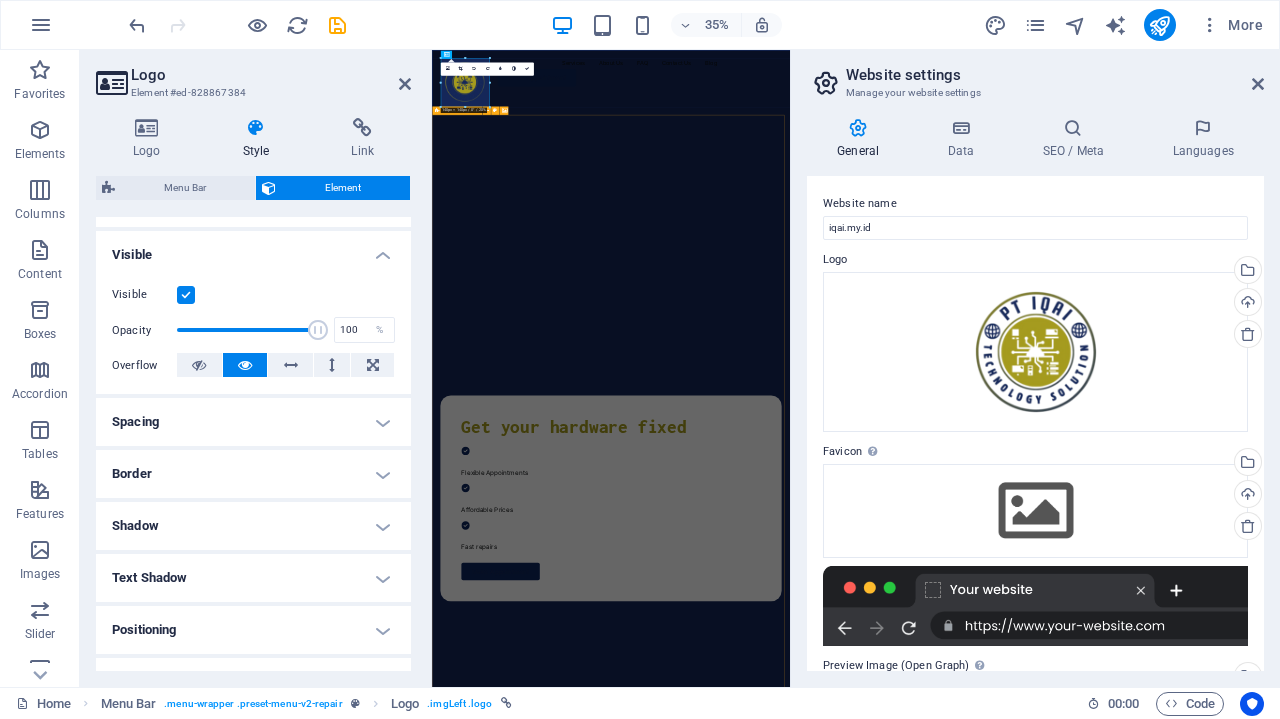 scroll, scrollTop: 0, scrollLeft: 0, axis: both 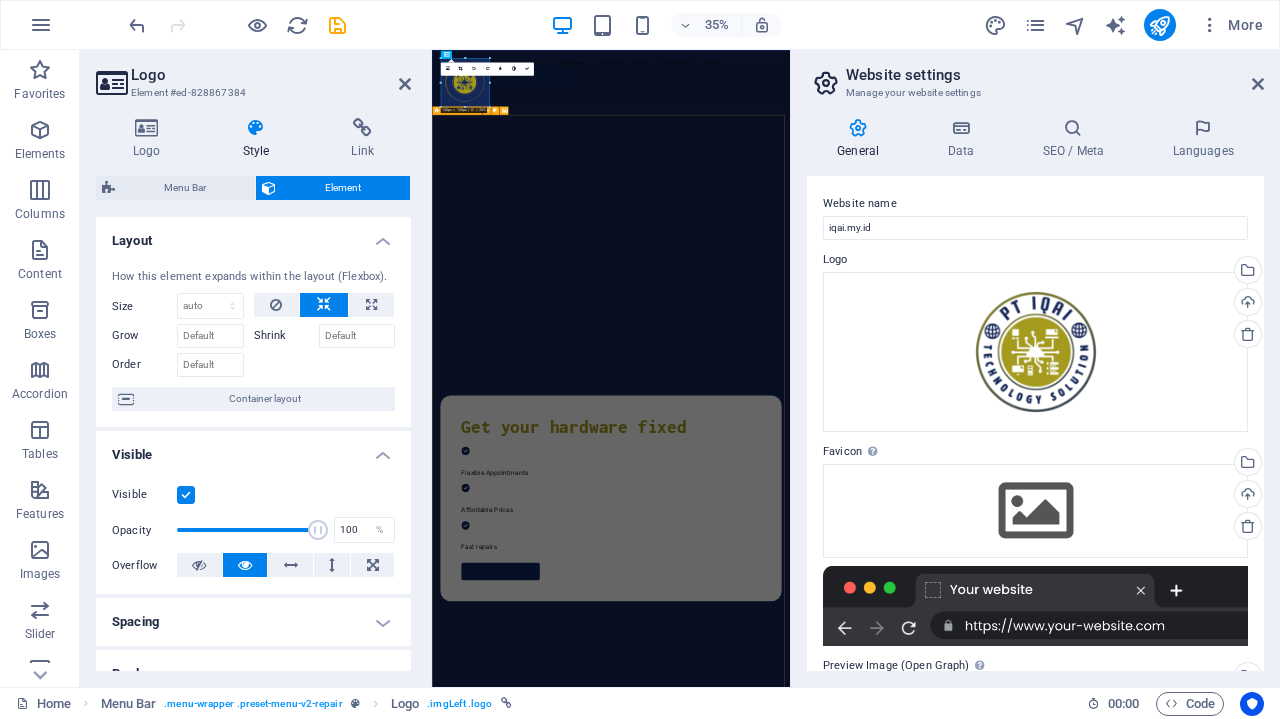 click at bounding box center [936, 176] 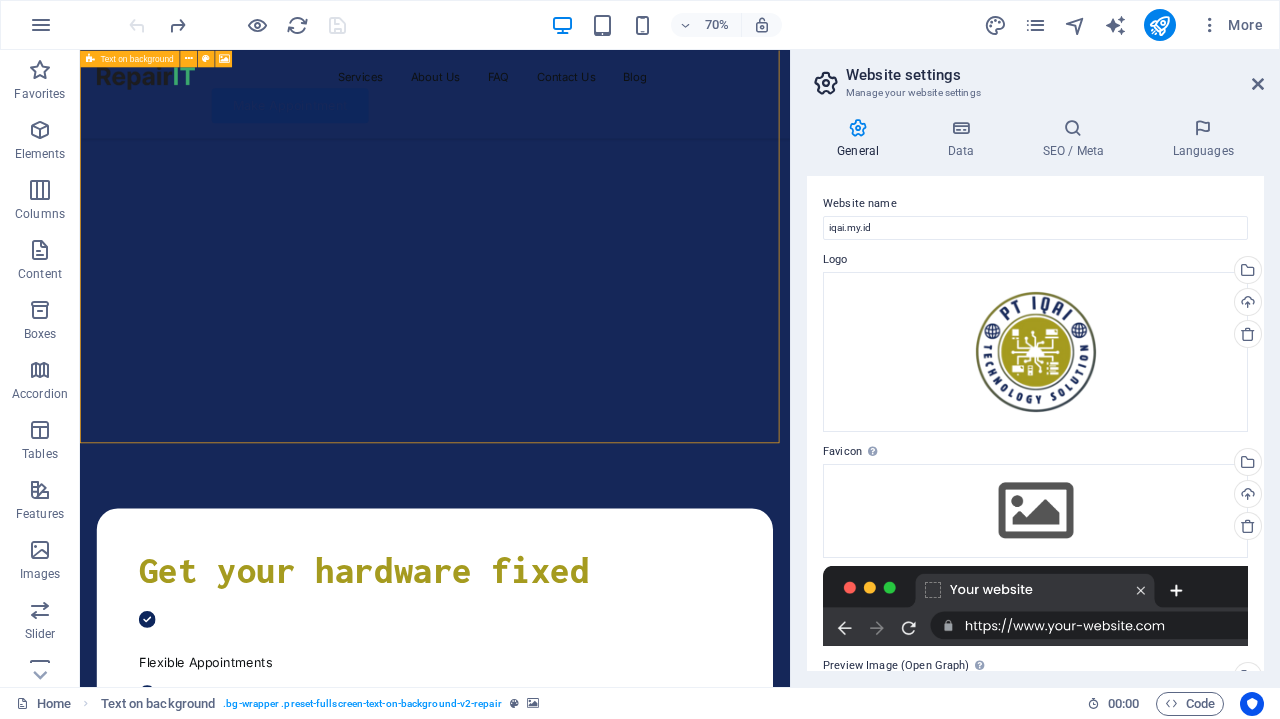 scroll, scrollTop: 0, scrollLeft: 0, axis: both 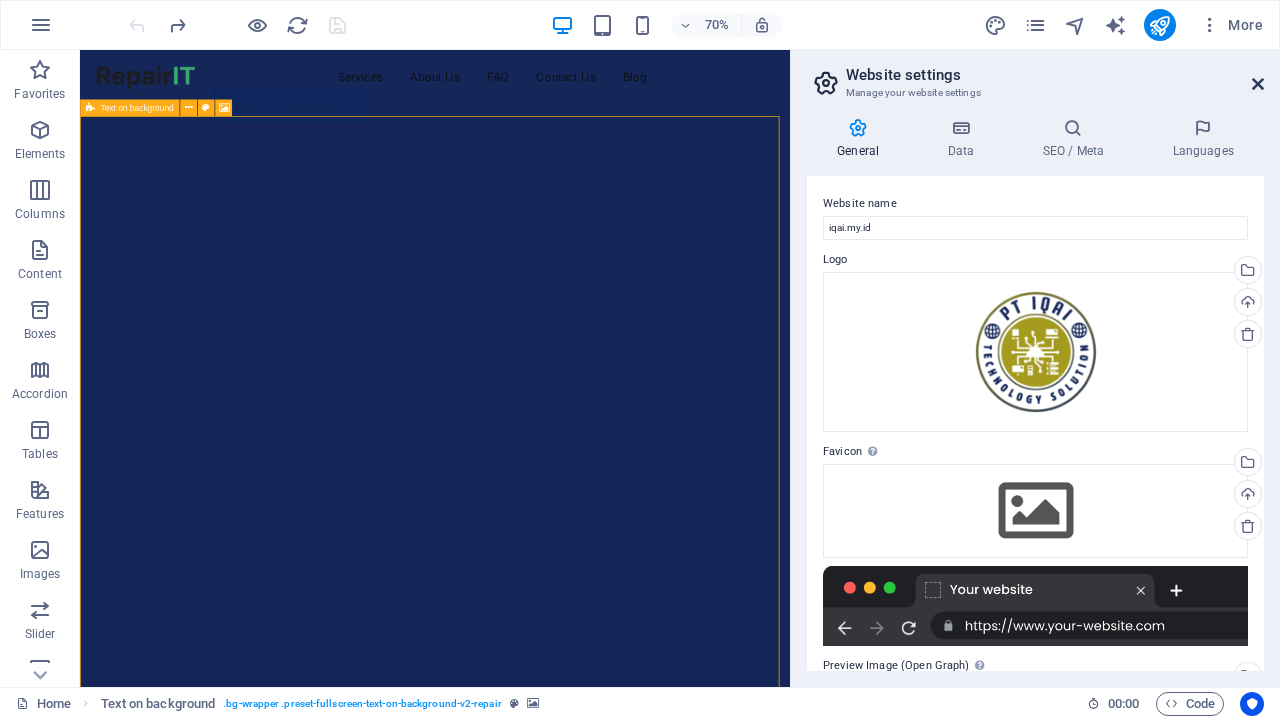 click at bounding box center (1258, 84) 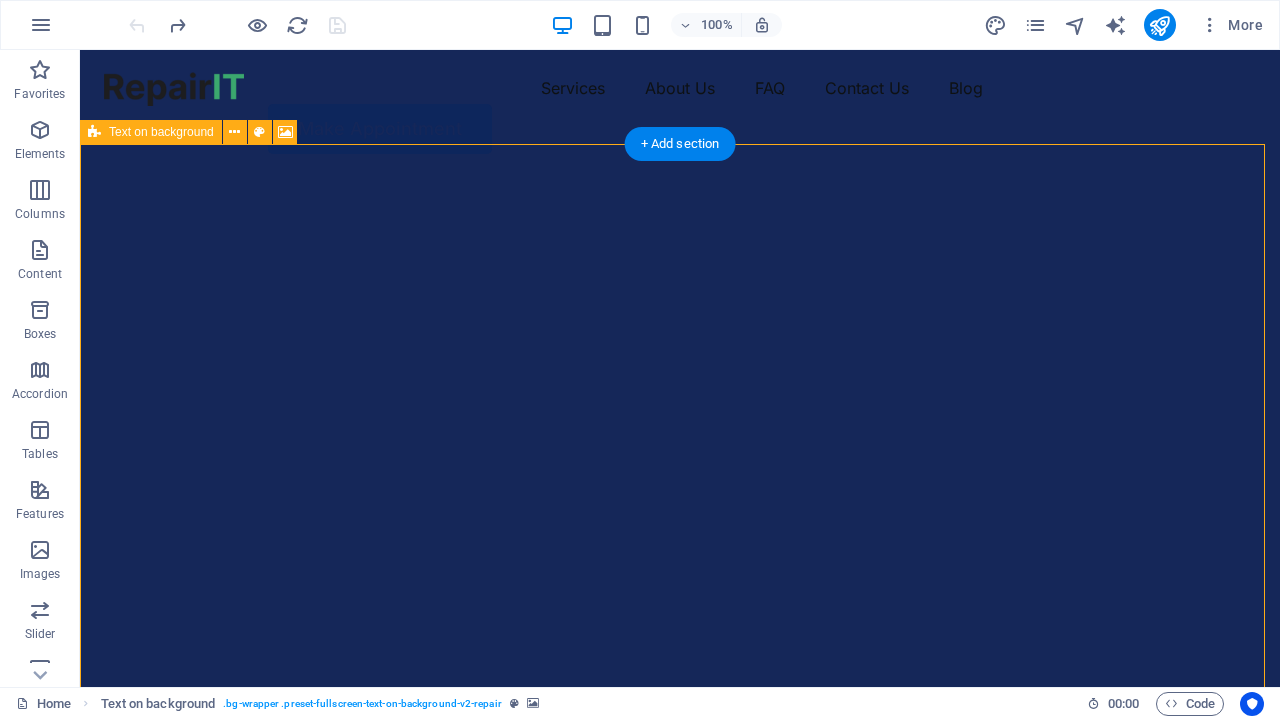 click at bounding box center (672, 176) 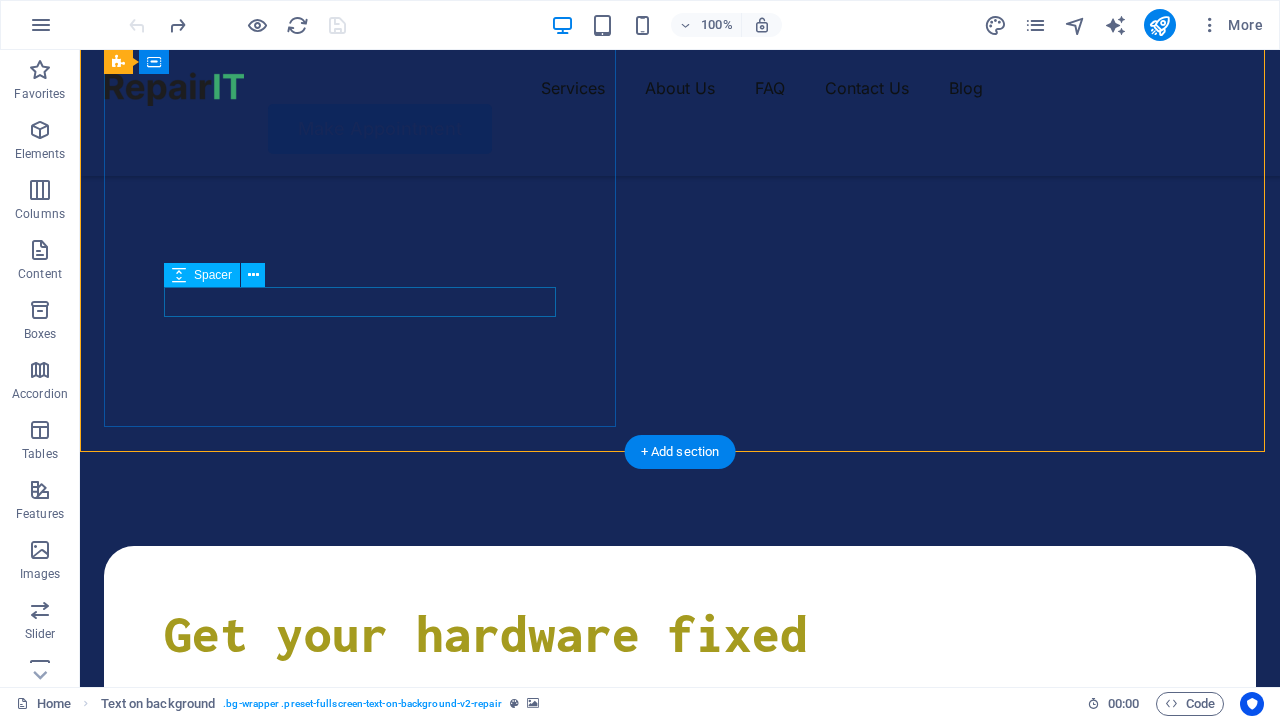 click at bounding box center (680, 1009) 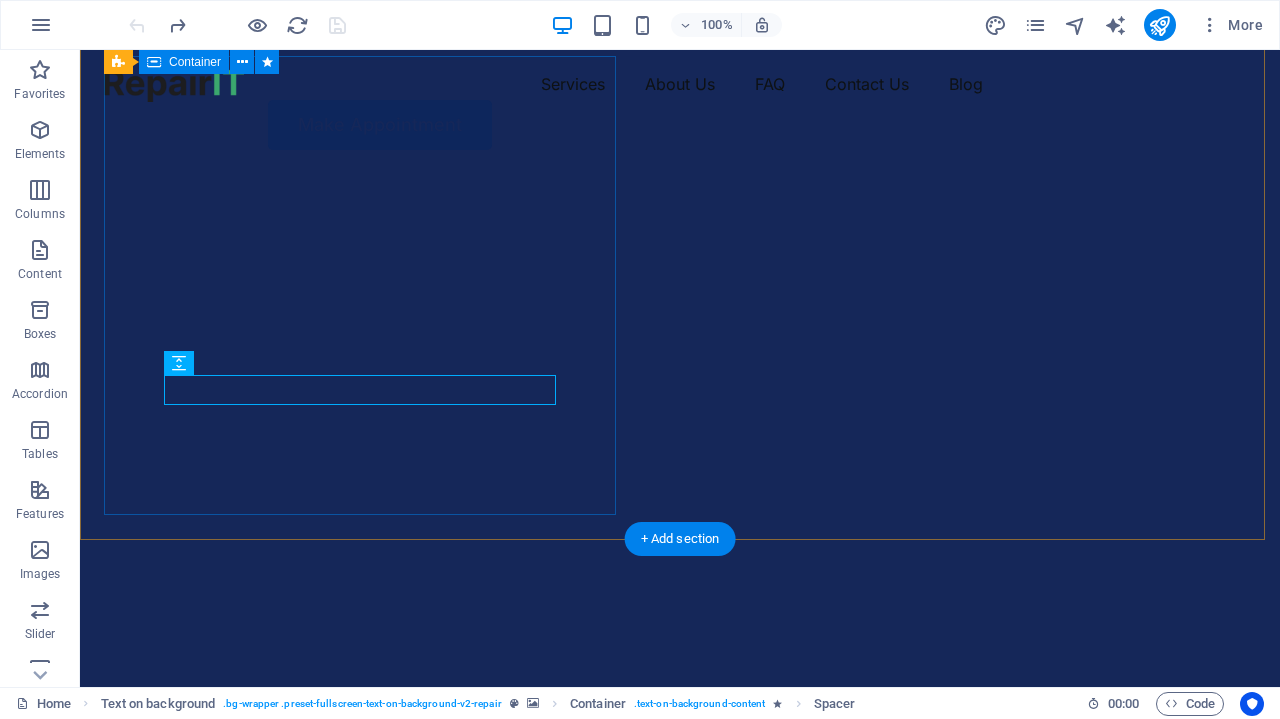 scroll, scrollTop: 0, scrollLeft: 0, axis: both 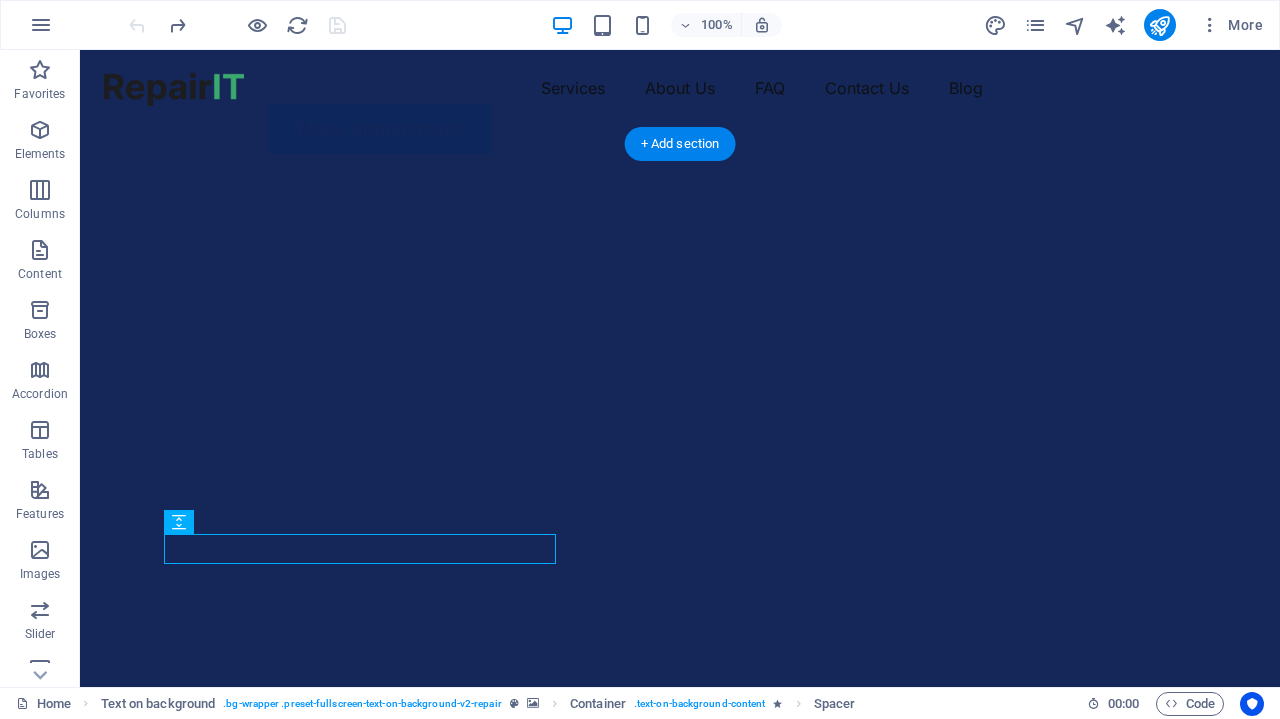 click at bounding box center [672, 176] 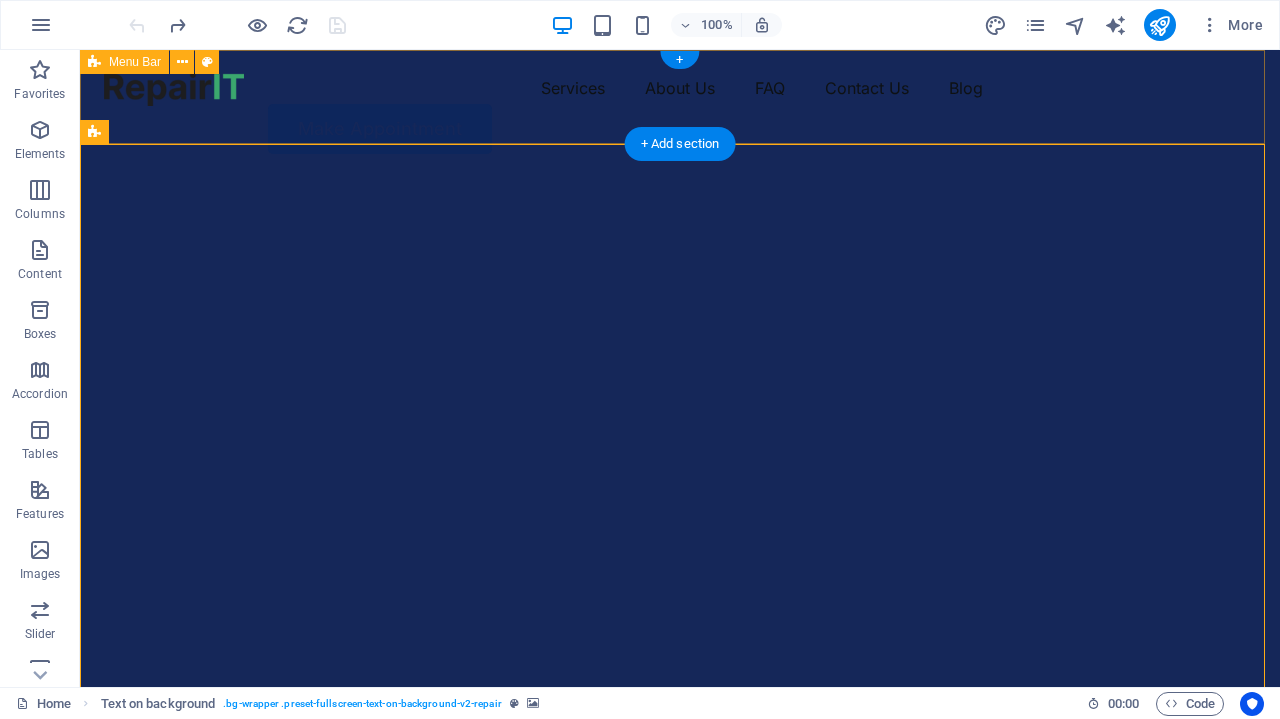 click on "Services About Us FAQ Contact Us Blog Make Appointment" at bounding box center [680, 113] 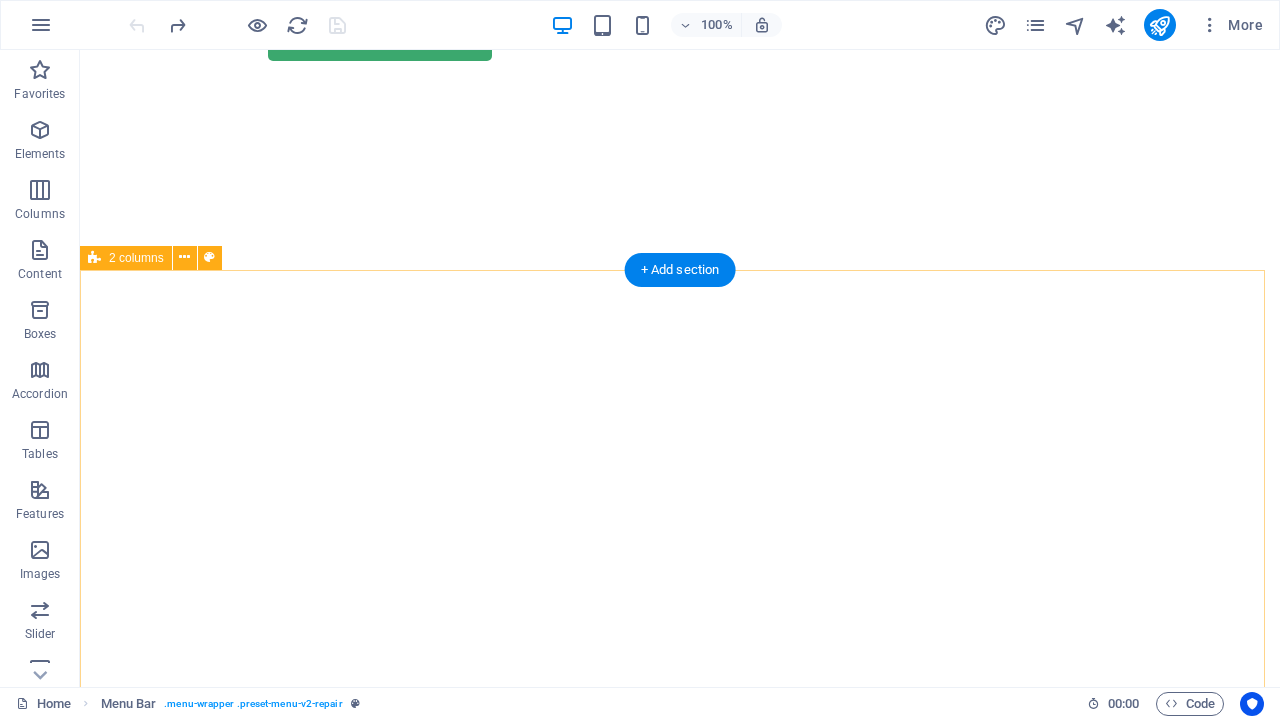 scroll, scrollTop: 0, scrollLeft: 0, axis: both 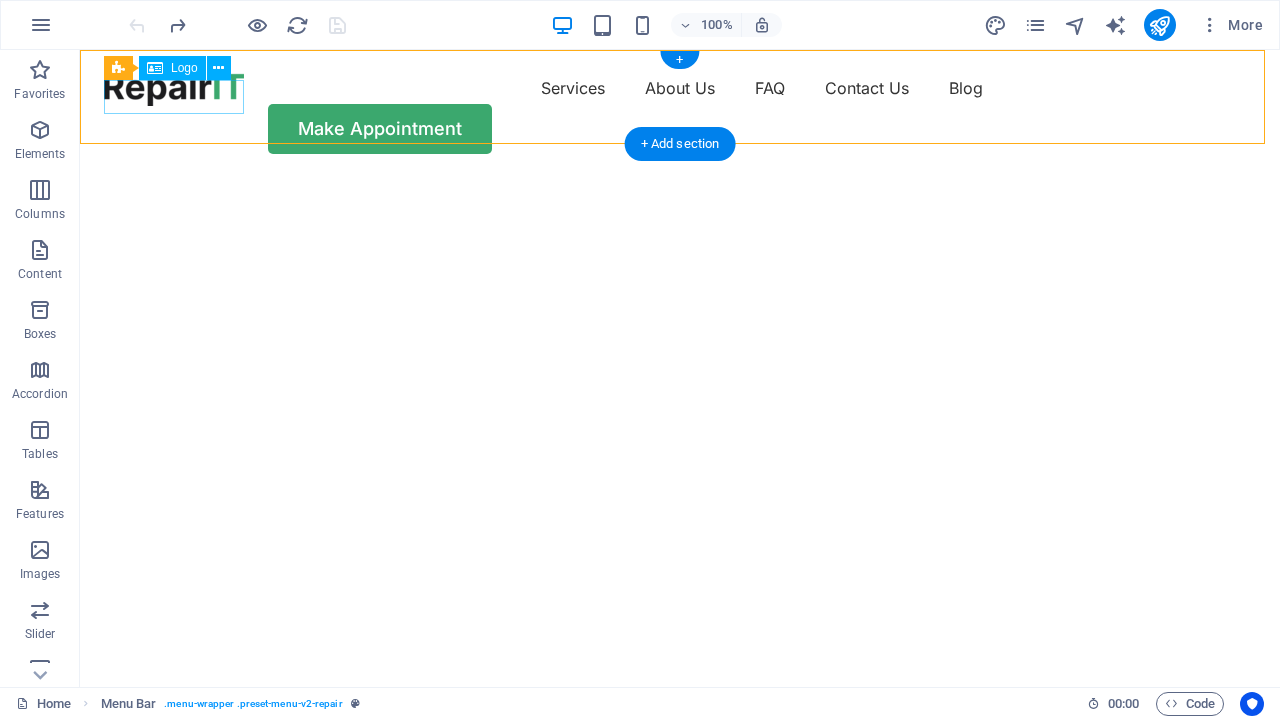 click at bounding box center [174, 89] 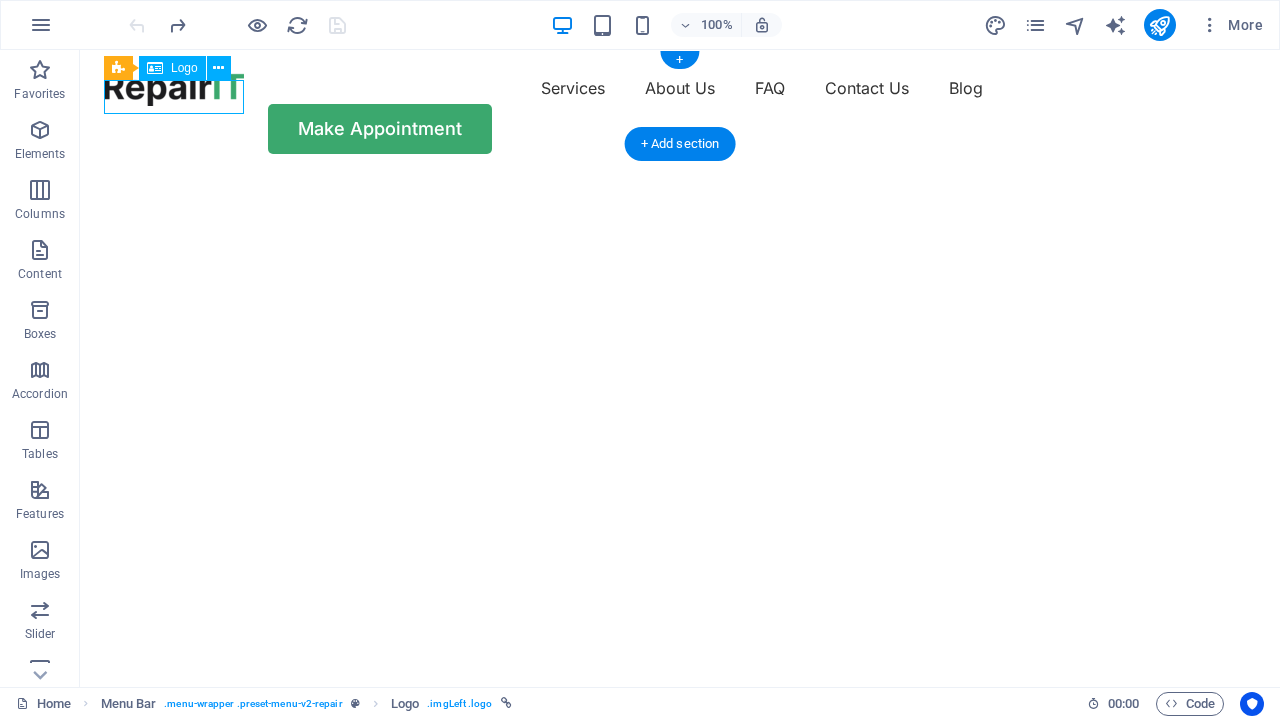 click at bounding box center [174, 89] 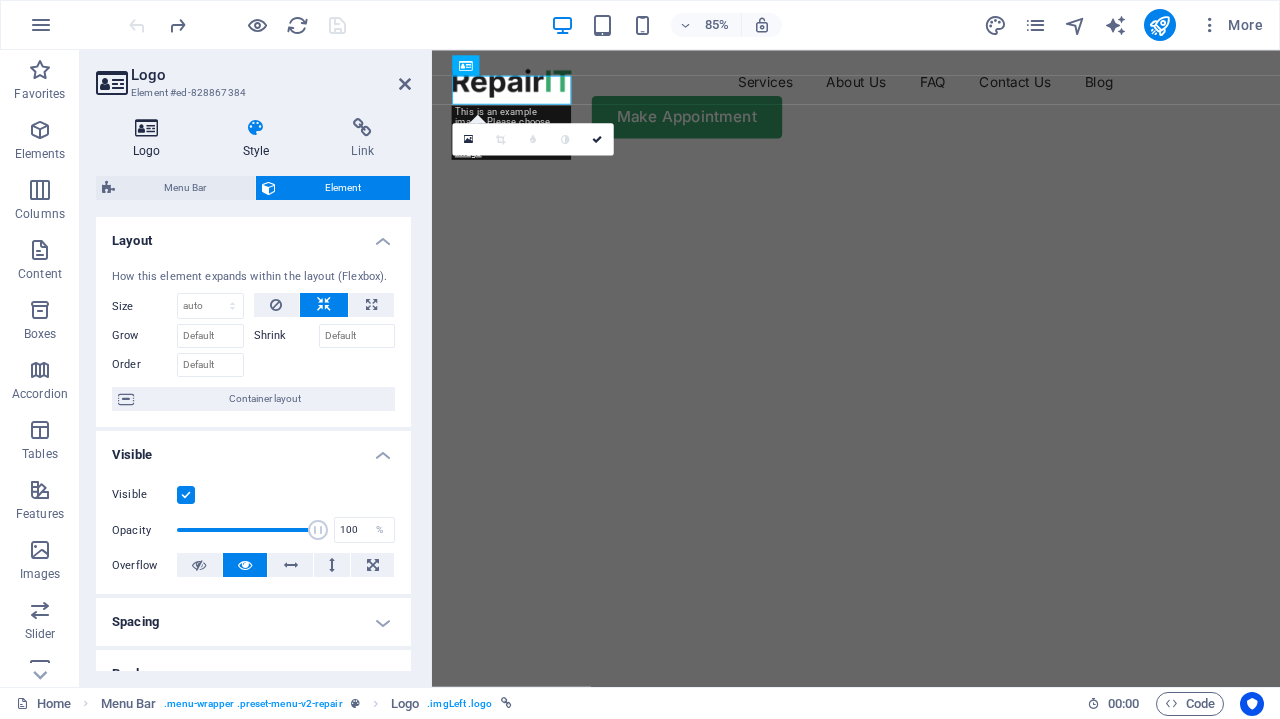 click on "Logo" at bounding box center (151, 139) 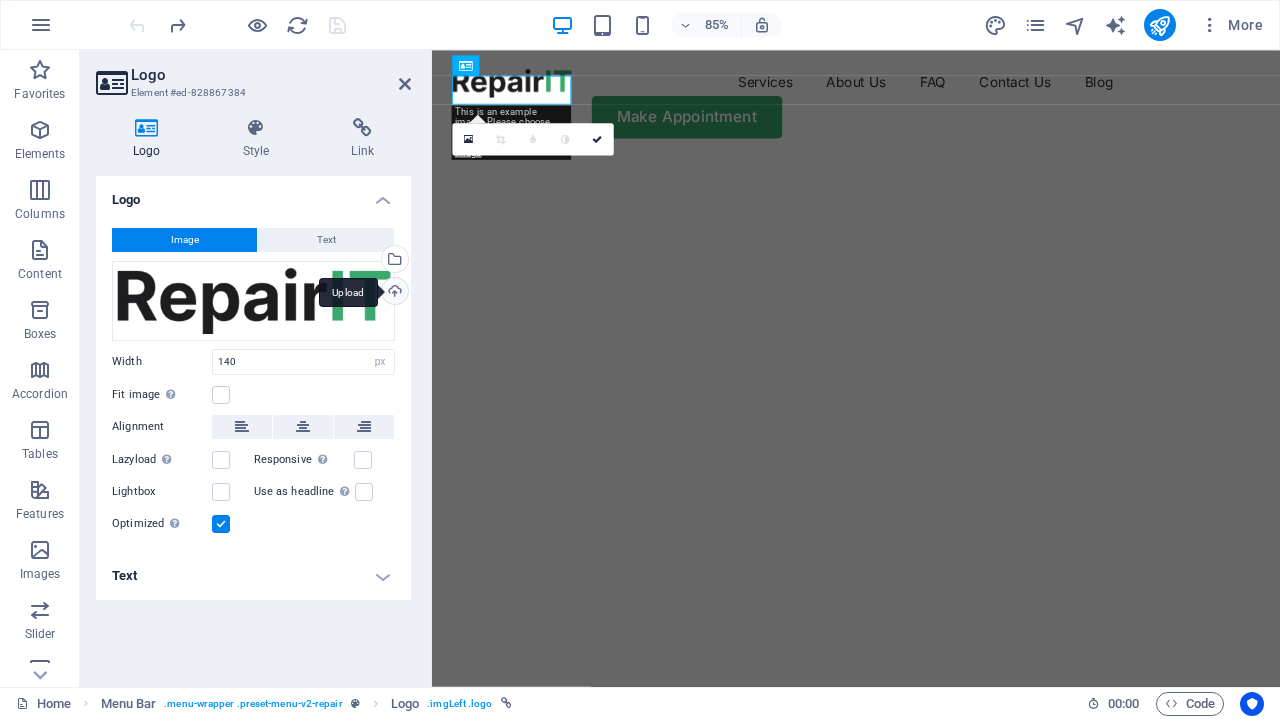 click on "Upload" at bounding box center (393, 293) 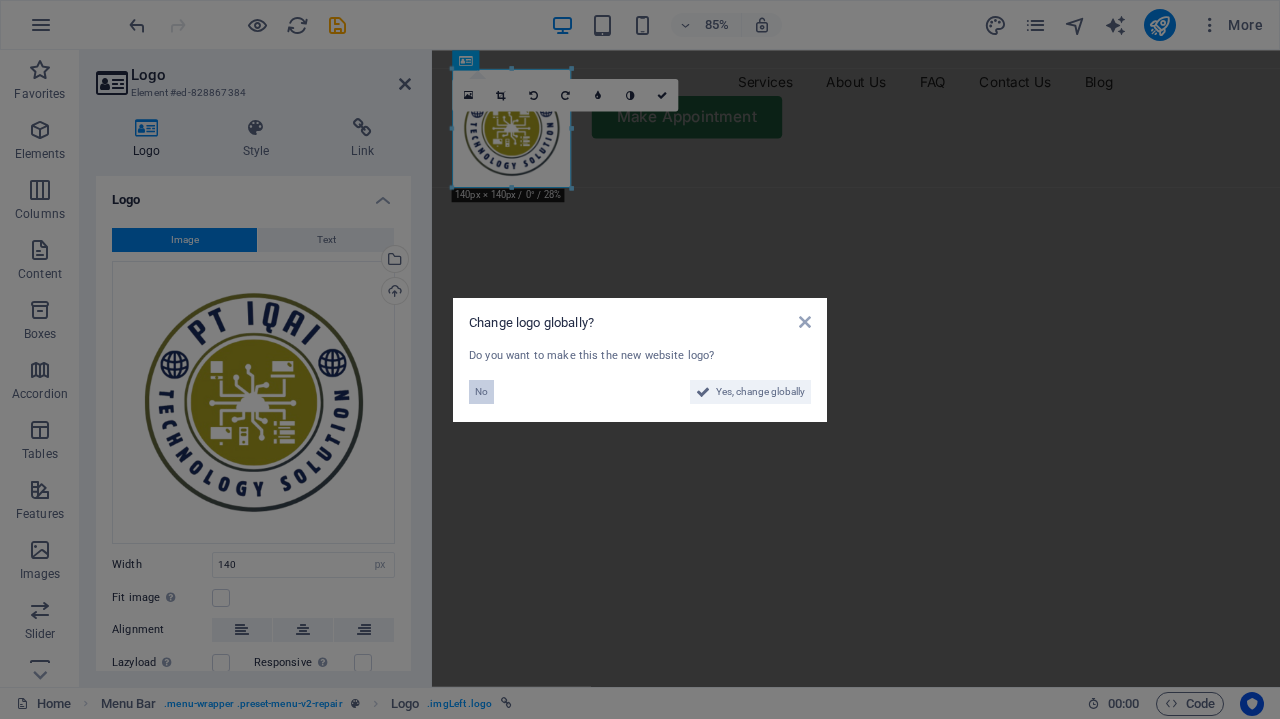 click on "No" at bounding box center [481, 392] 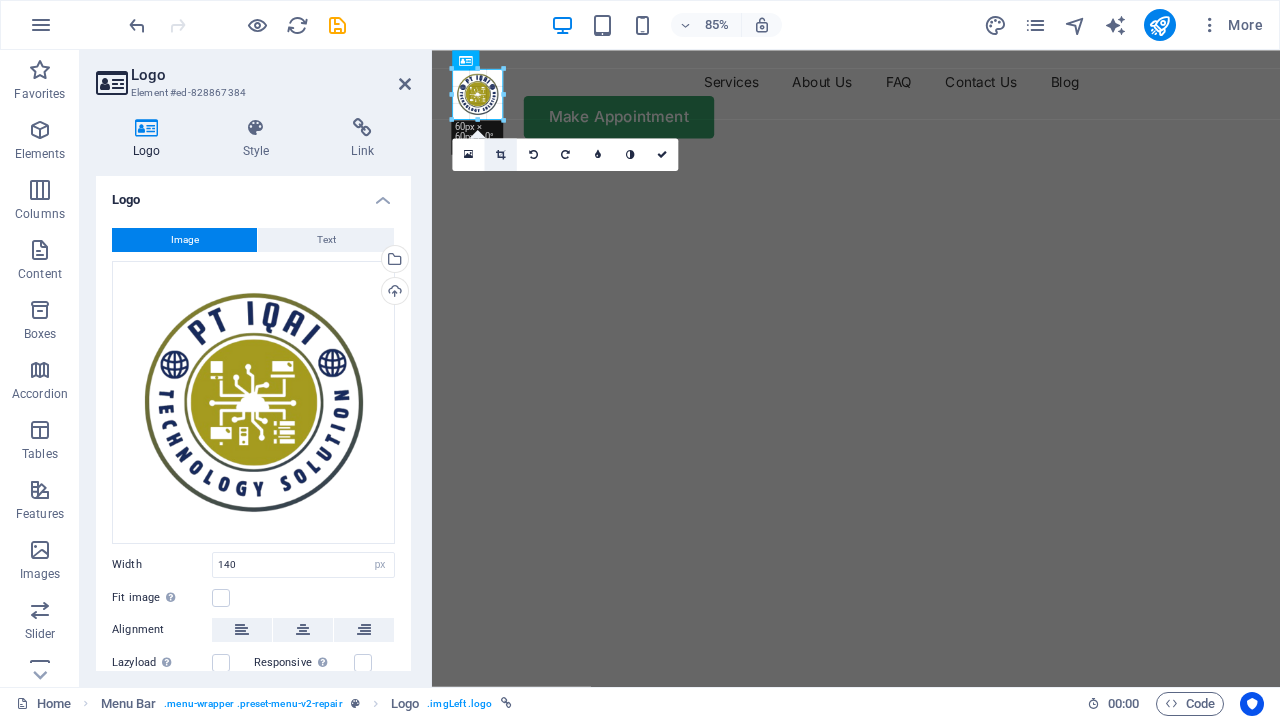 drag, startPoint x: 572, startPoint y: 66, endPoint x: 485, endPoint y: 143, distance: 116.18089 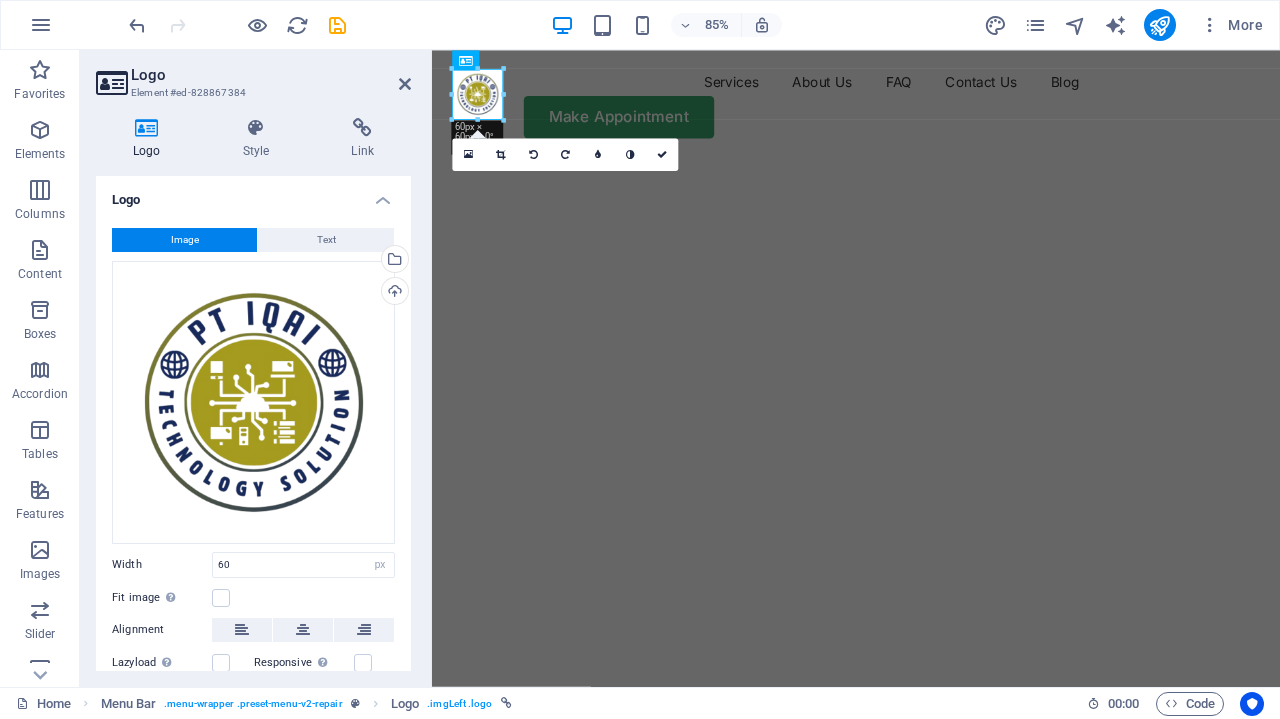 click at bounding box center [923, 176] 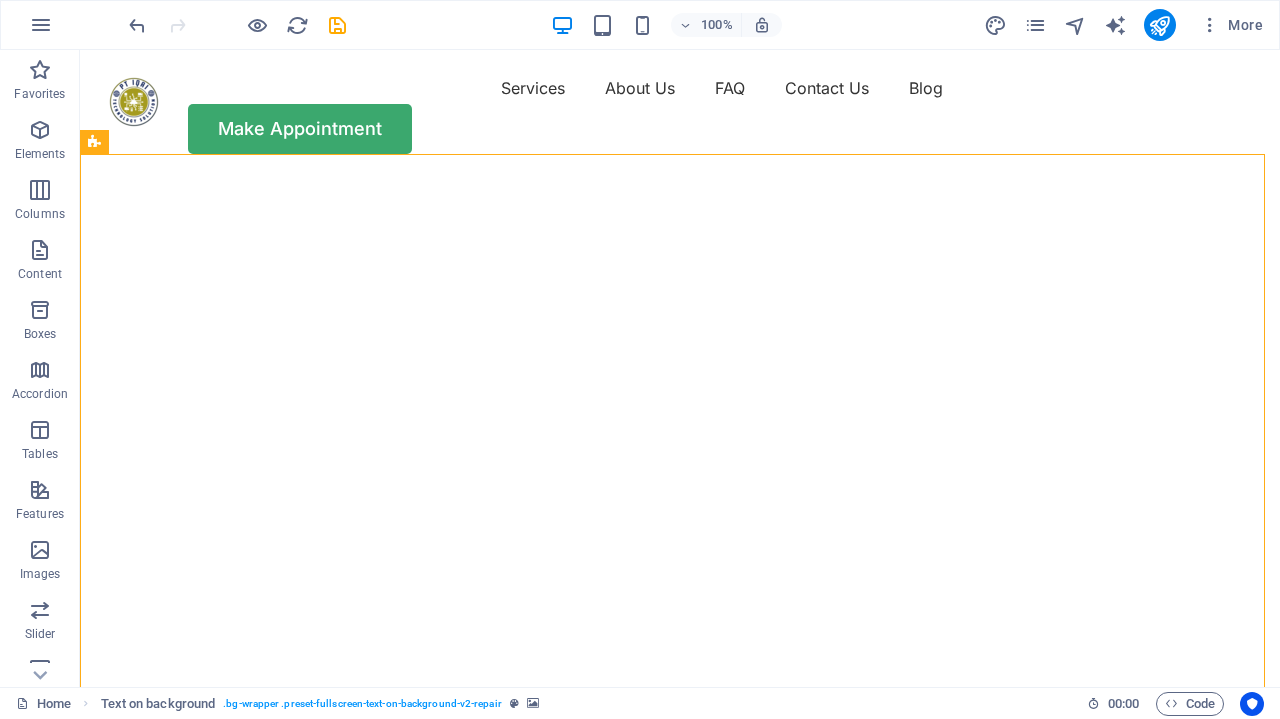 click at bounding box center [571, 176] 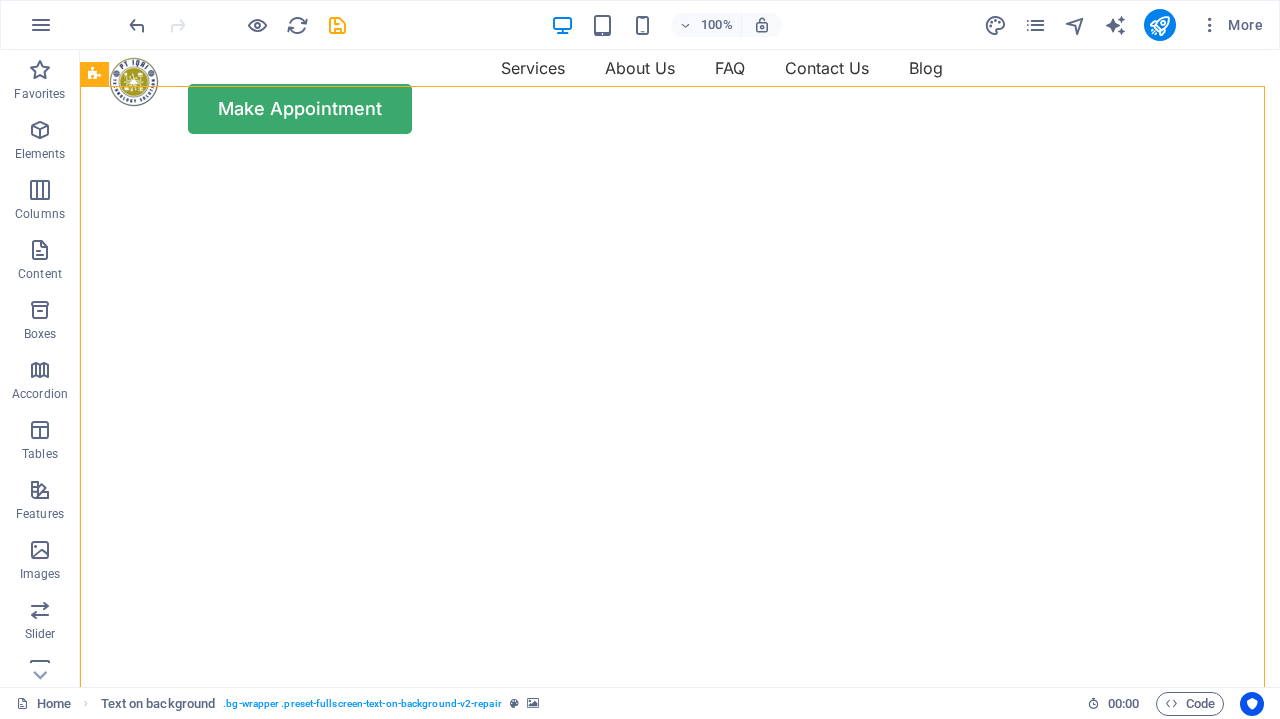 scroll, scrollTop: 0, scrollLeft: 0, axis: both 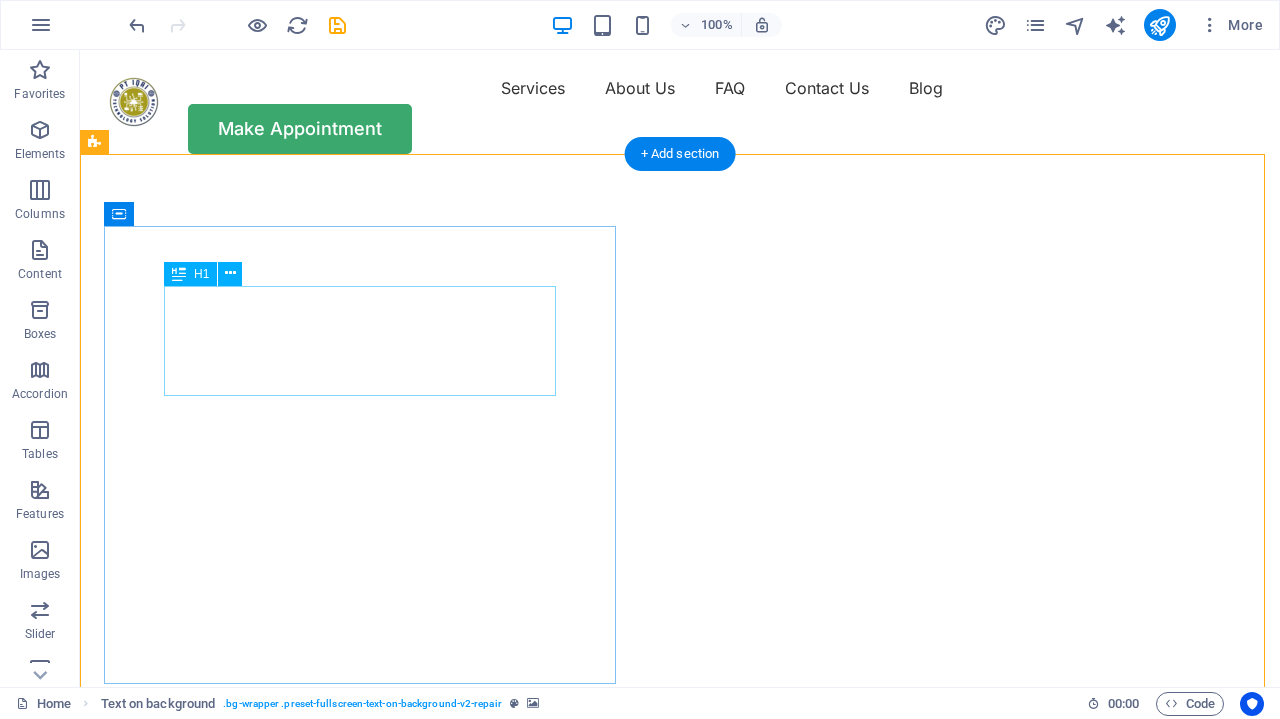 click on "Get your hardware fixed" at bounding box center [680, 865] 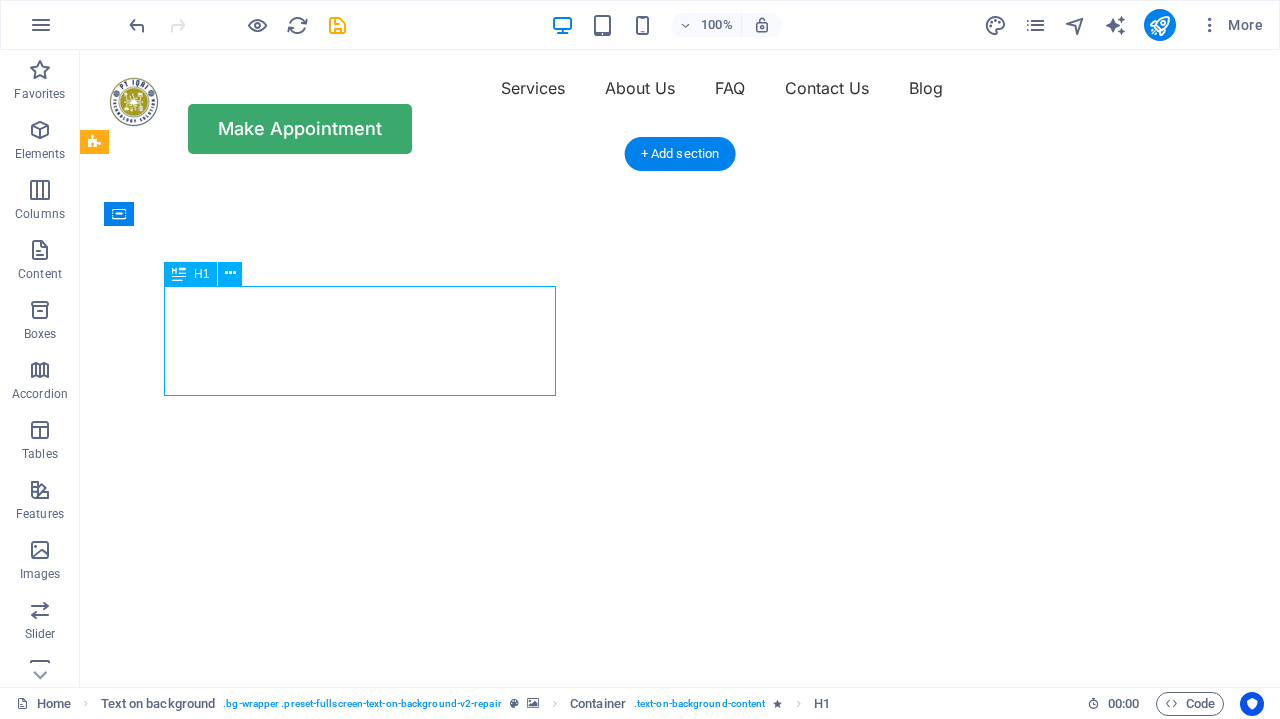 click on "Get your hardware fixed" at bounding box center (680, 865) 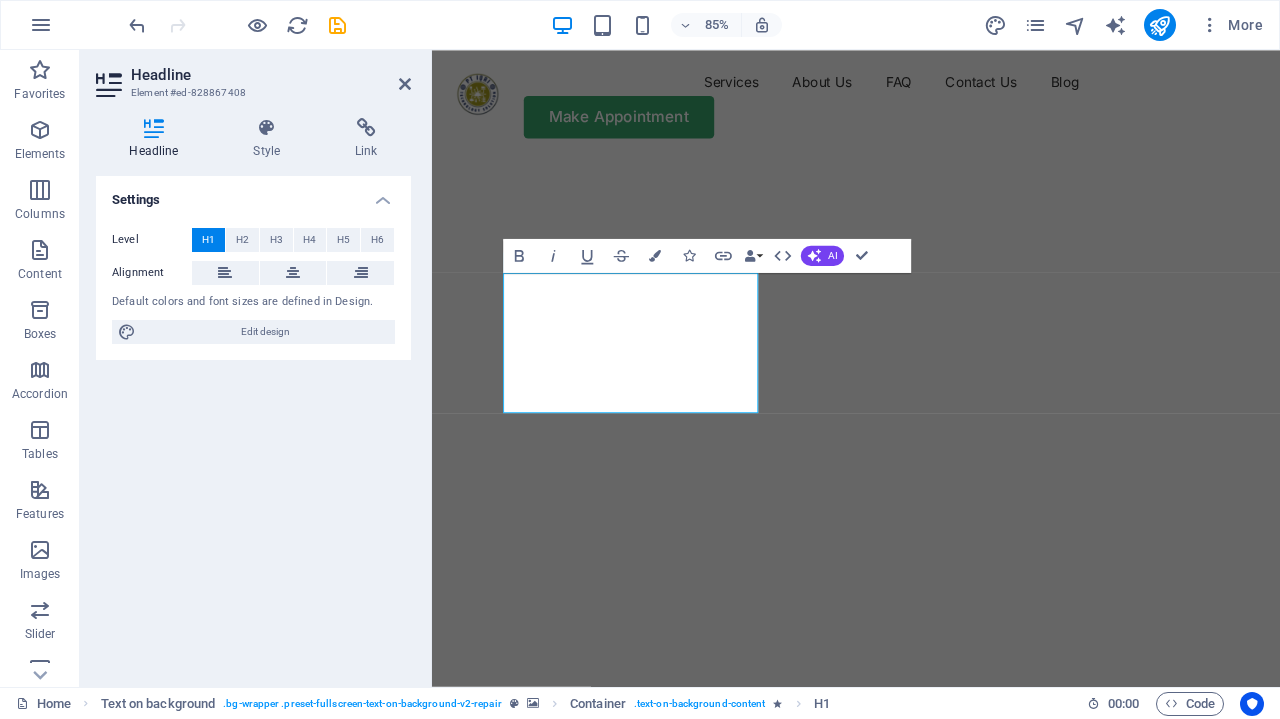type 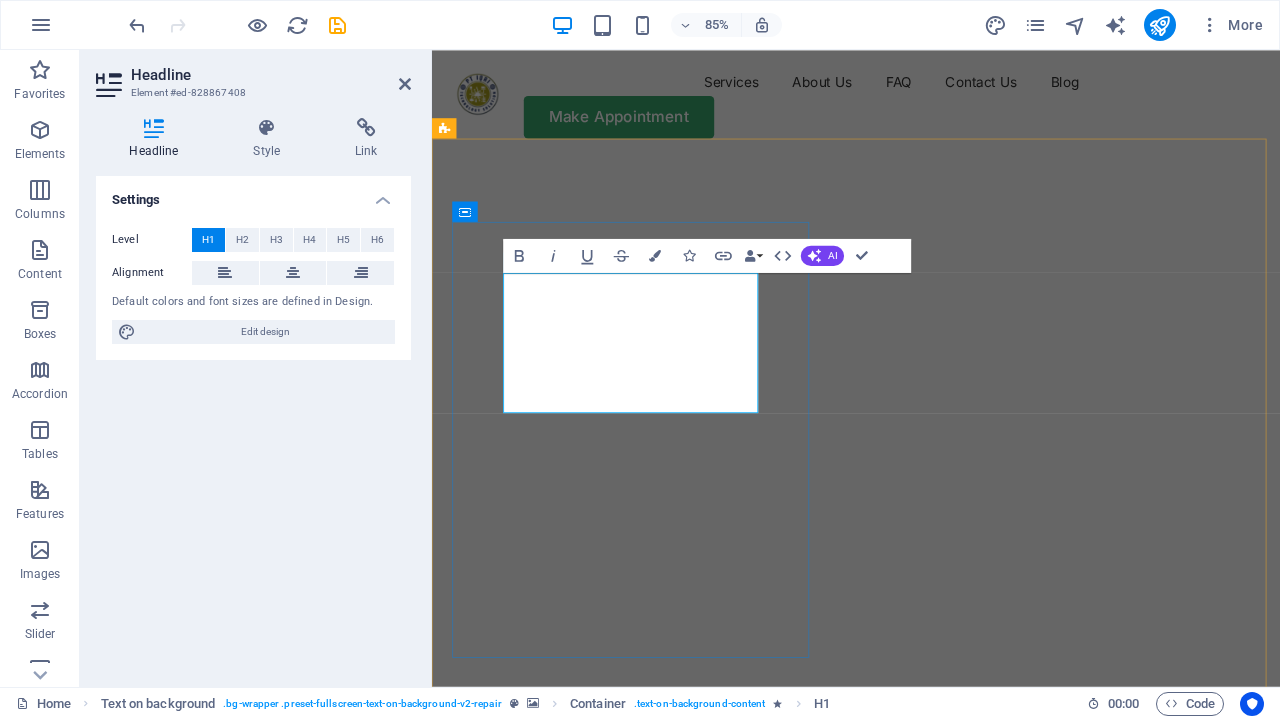 scroll, scrollTop: 0, scrollLeft: 10, axis: horizontal 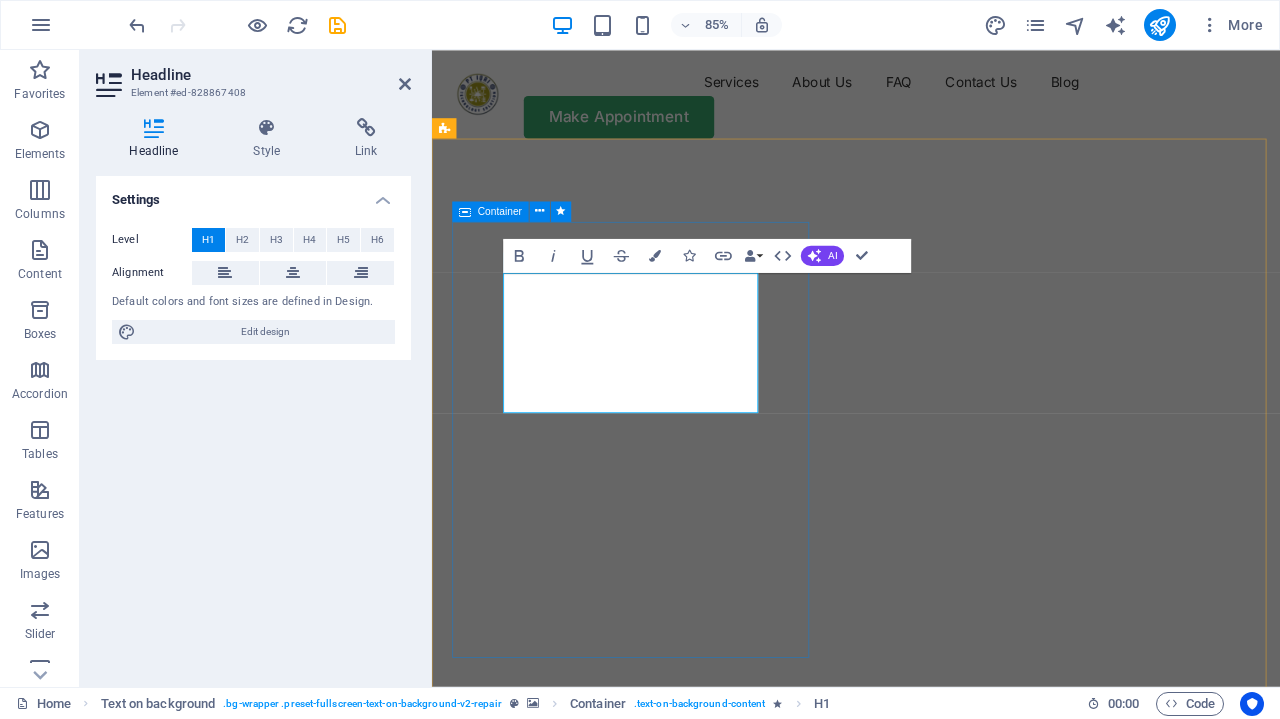 click on "PT IQAI TECHNOLOGY SOLUTION  PT IQAI TECHNOLOGY SOLUTION Flexible Appointments Affordable Prices Fast repairs Make Appointment" at bounding box center (931, 1179) 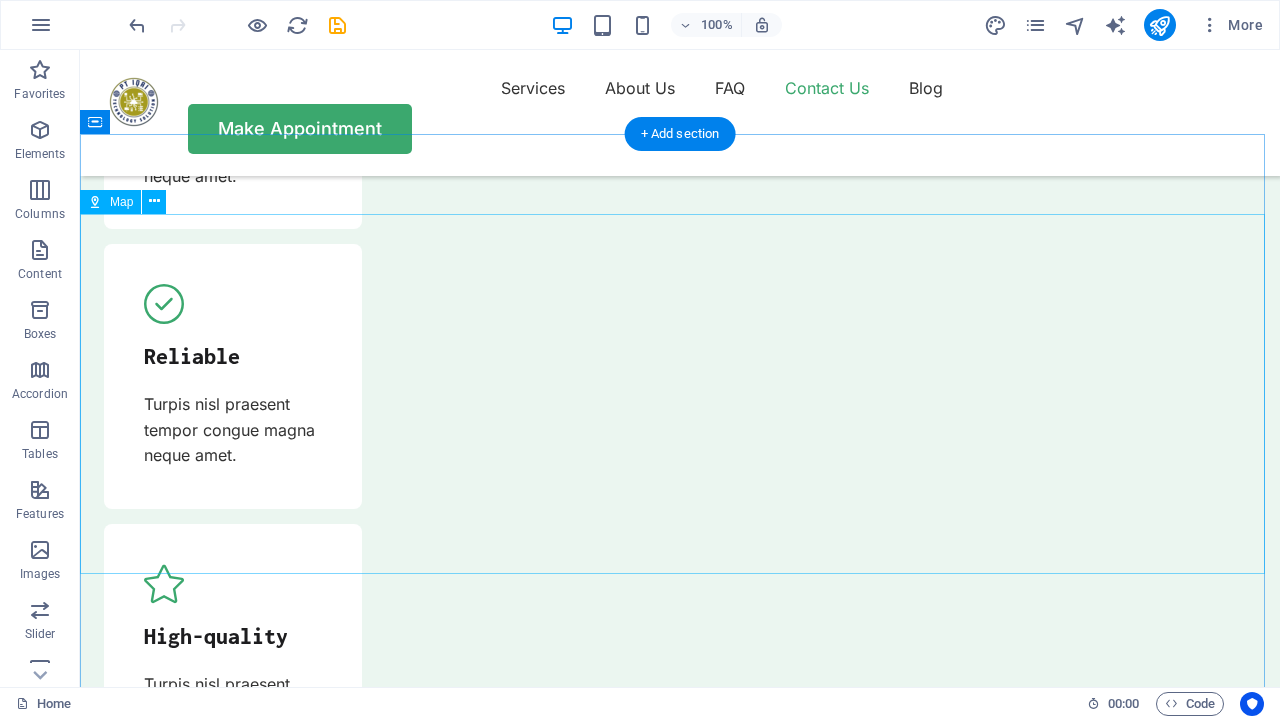 scroll, scrollTop: 6600, scrollLeft: 0, axis: vertical 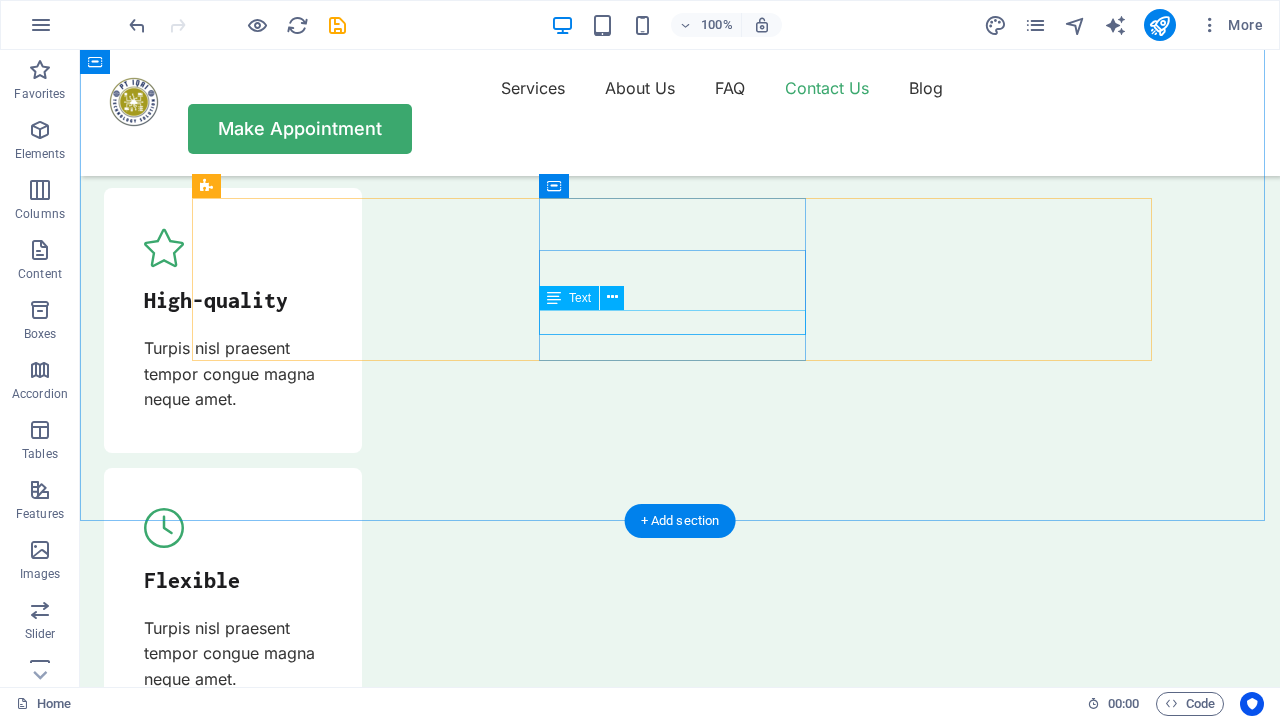 click on "0123 - 456789" at bounding box center (213, 7870) 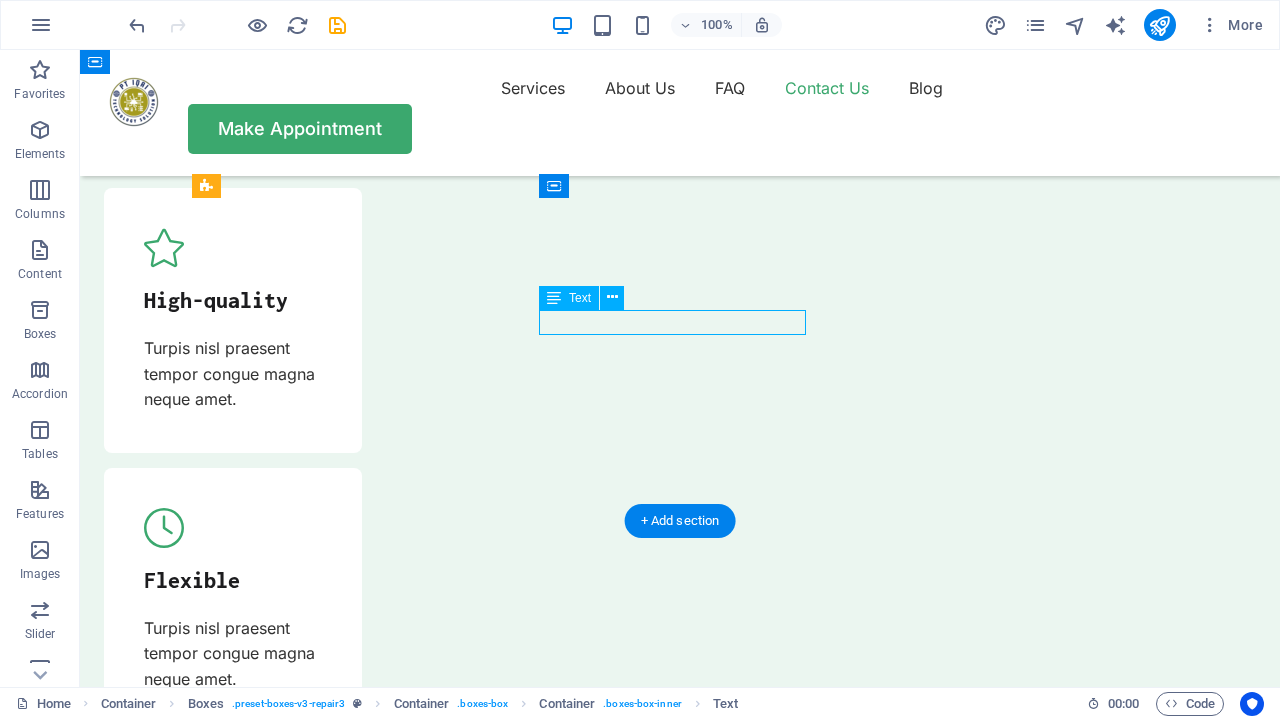 click on "0123 - 456789" at bounding box center [213, 7870] 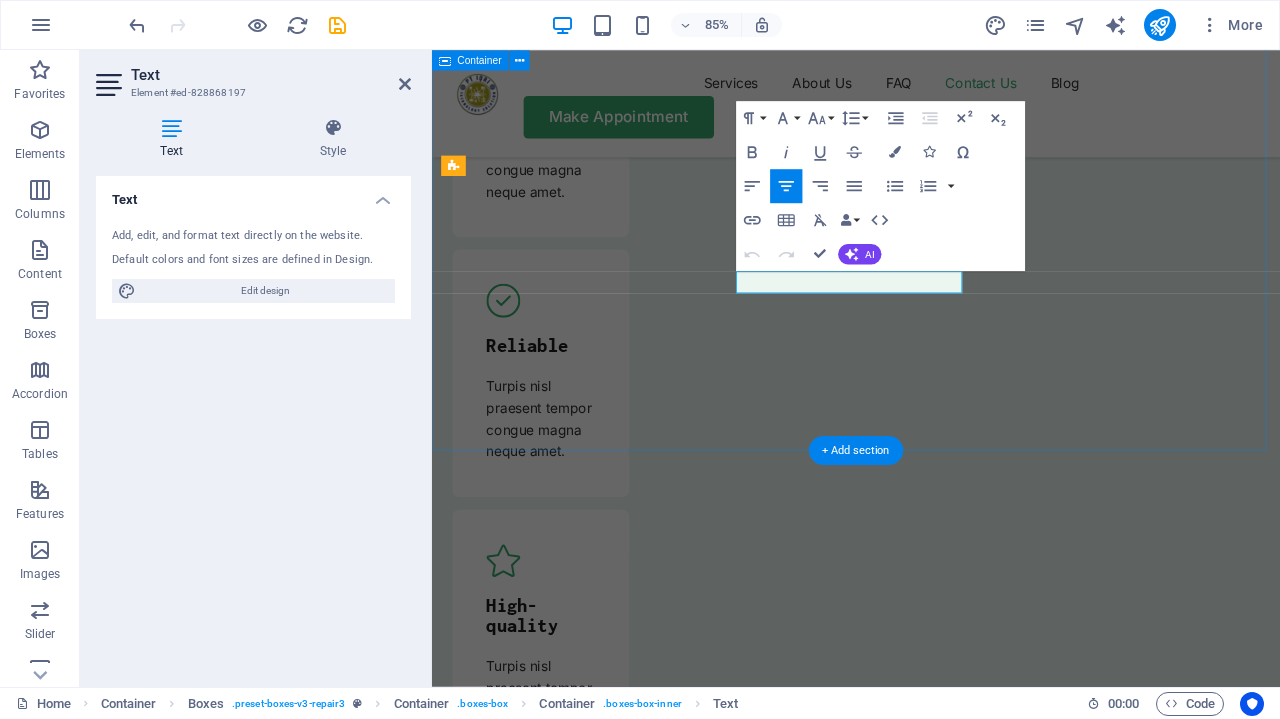 scroll, scrollTop: 6970, scrollLeft: 0, axis: vertical 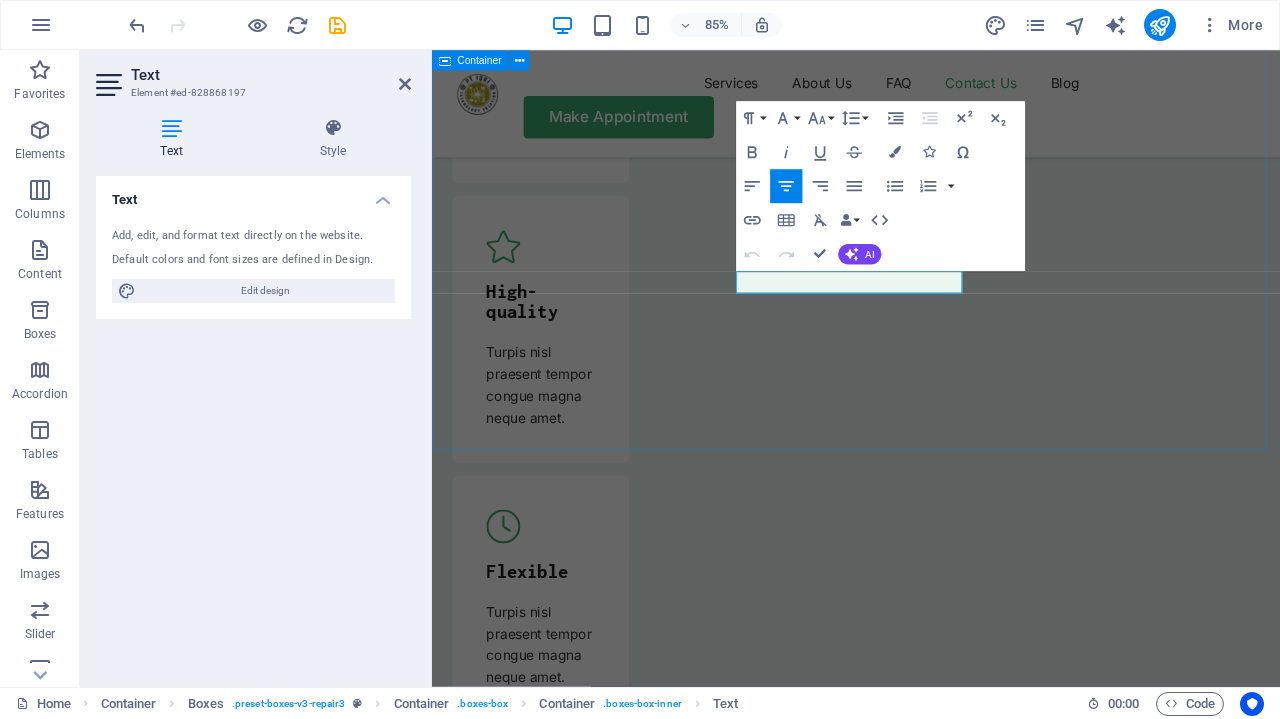 click on "Untuk menavigasi peta dengan gestur sentuh, ketuk dua kali dan tahan jari Anda pada peta, lalu tarik peta. ← Geser ke kiri → Geser ke kanan ↑ Geser naik ↓ Geser turun + Perbesar - Perkecil Home Geser ke kiri sebanyak 75% End Geser ke kanan sebanyak 75% Page Up Geser naik sebanyak 75% Page Down Geser turun sebanyak 75% Peta Medan Satelit Label Pintasan keyboard Data Peta Data peta ©2025 Google Data peta ©2025 Google 1 km  Klik untuk beralih antara unit metrik dan imperial Persyaratan Laporkan kesalahan peta Contact Us Our location Street
[CITY],  [POSTAL_CODE] Call us [PHONE] Send an email [EMAIL]" at bounding box center [931, 7750] 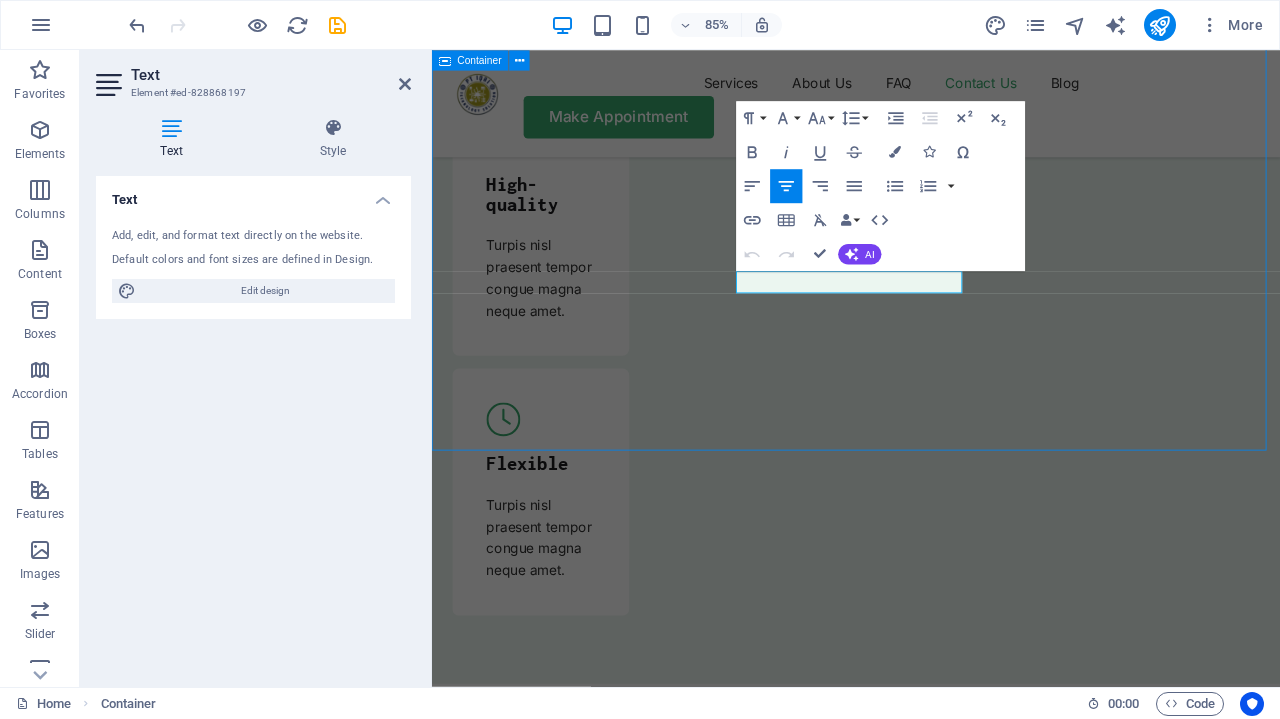 scroll, scrollTop: 6600, scrollLeft: 0, axis: vertical 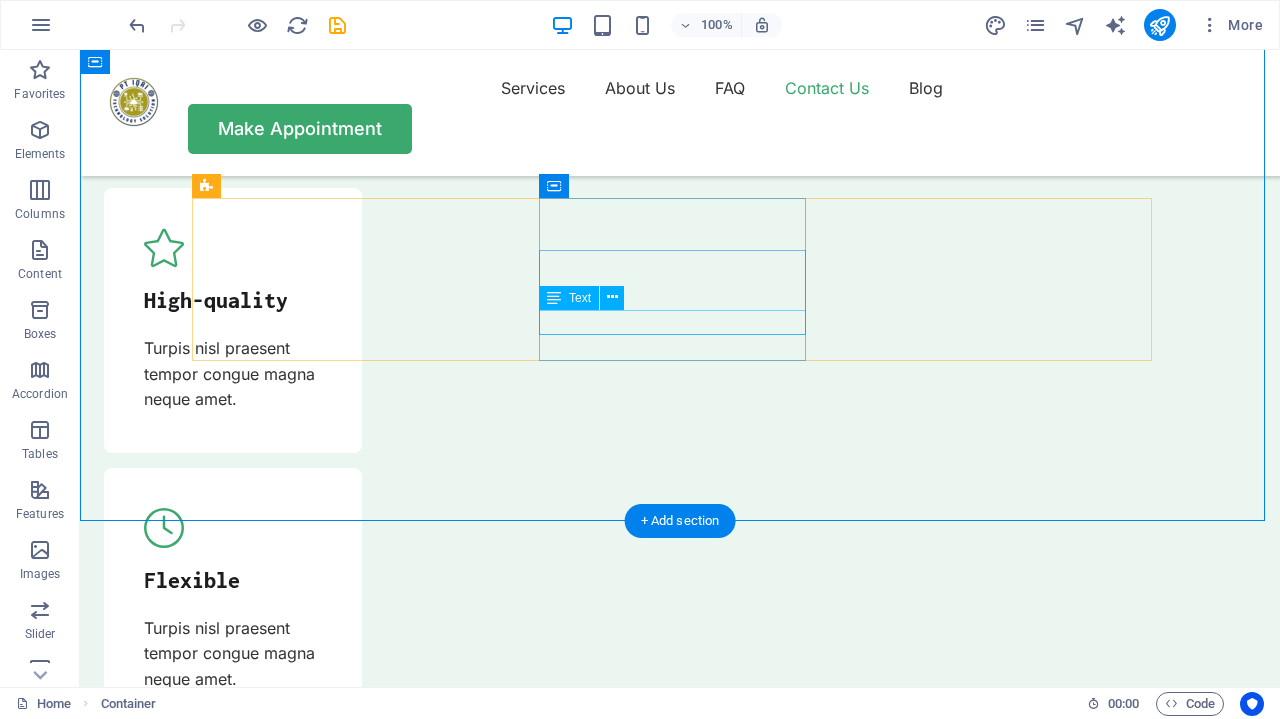 click on "0123 - 456789" at bounding box center (213, 7870) 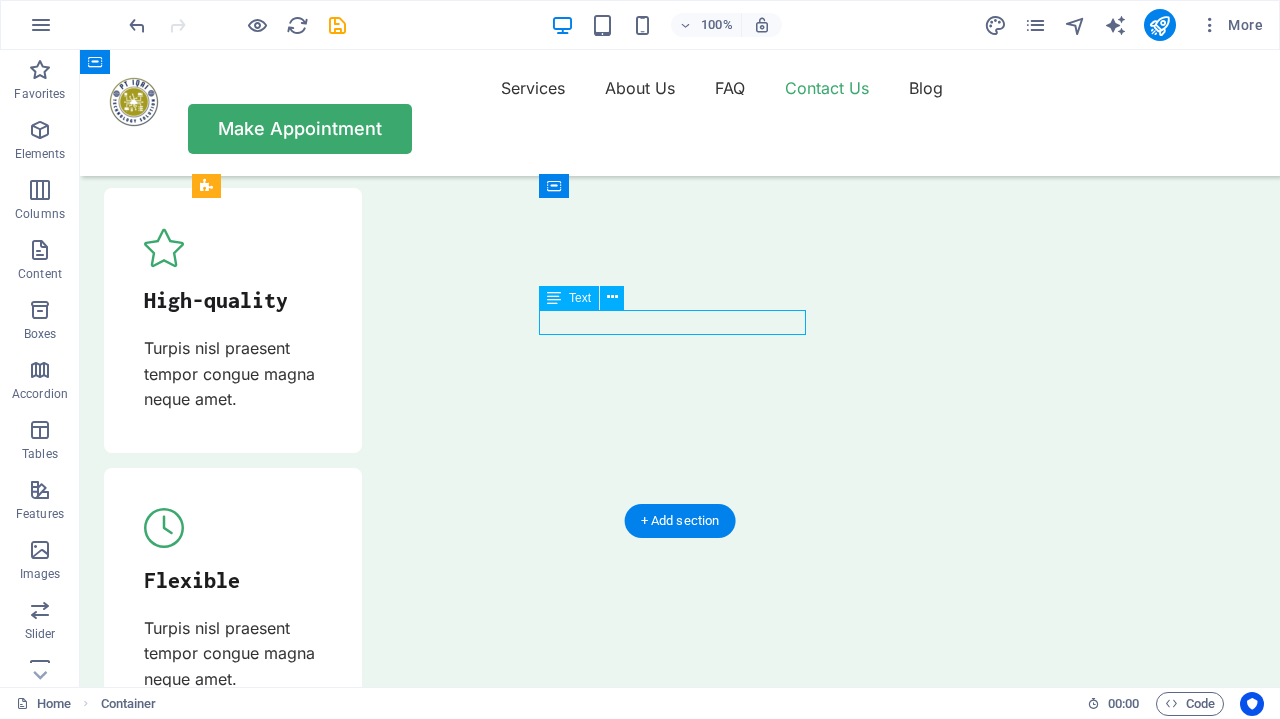click on "0123 - 456789" at bounding box center [213, 7870] 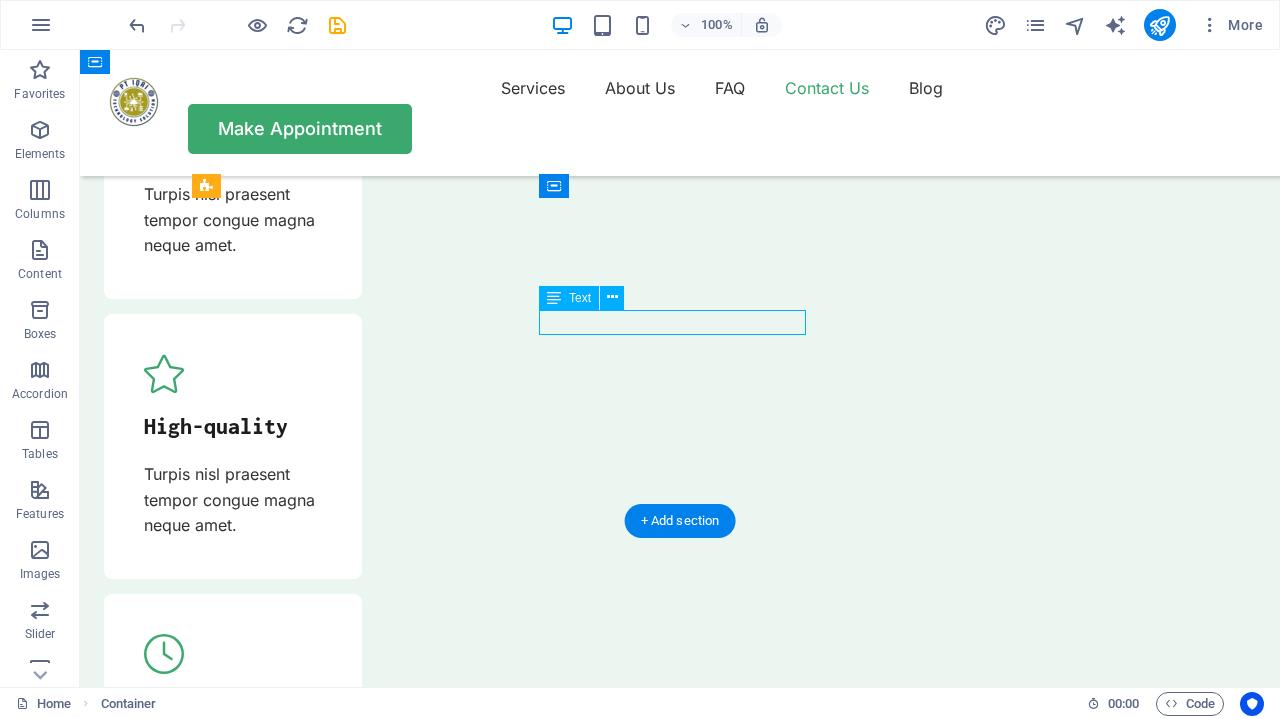 scroll, scrollTop: 6970, scrollLeft: 0, axis: vertical 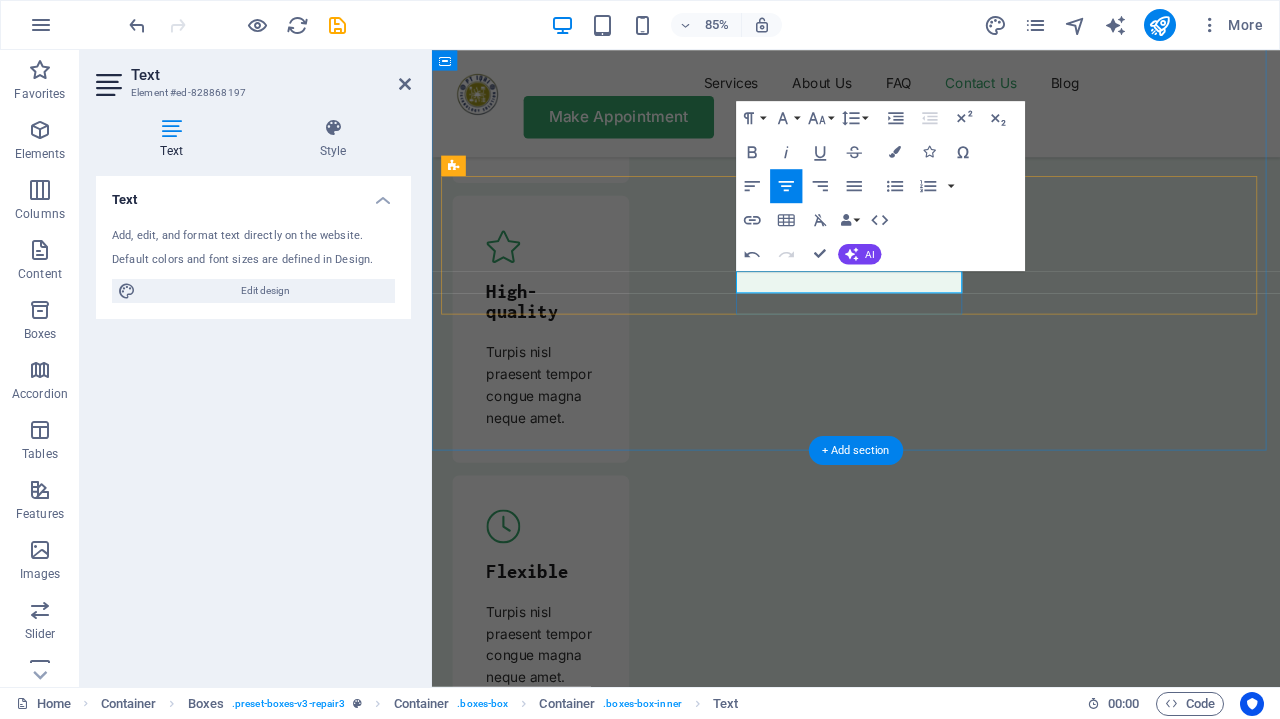 click on "[PHONE]" at bounding box center [565, 8021] 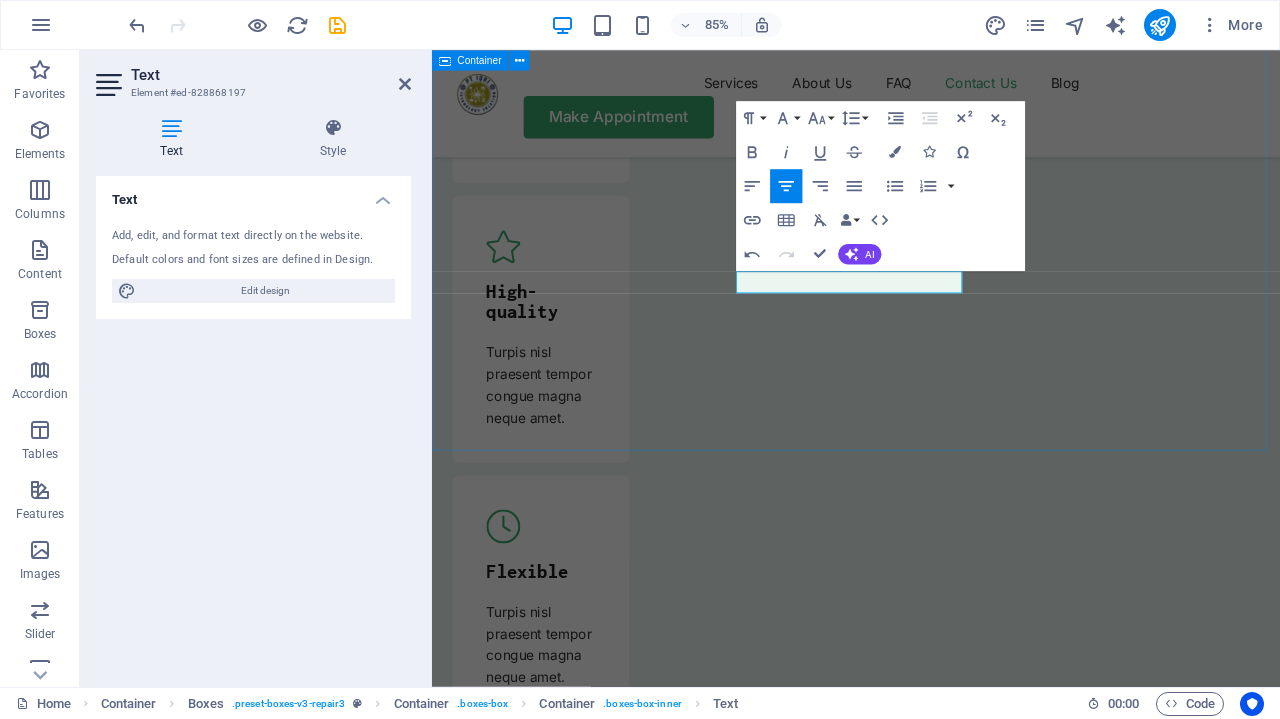 click on "Untuk menavigasi peta dengan gestur sentuh, ketuk dua kali dan tahan jari Anda pada peta, lalu tarik peta. ← Geser ke kiri → Geser ke kanan ↑ Geser naik ↓ Geser turun + Perbesar - Perkecil Home Geser ke kiri sebanyak 75% End Geser ke kanan sebanyak 75% Page Up Geser naik sebanyak 75% Page Down Geser turun sebanyak 75% Peta Medan Satelit Label Pintasan keyboard Data Peta Data peta ©2025 Google Data peta ©2025 Google 1 km  Klik untuk beralih antara unit metrik dan imperial Persyaratan Laporkan kesalahan peta Contact Us Our location Street
[CITY],  [POSTAL_CODE] Call us  [PHONE]  [PHONE] Send an email [EMAIL]" at bounding box center (931, 7750) 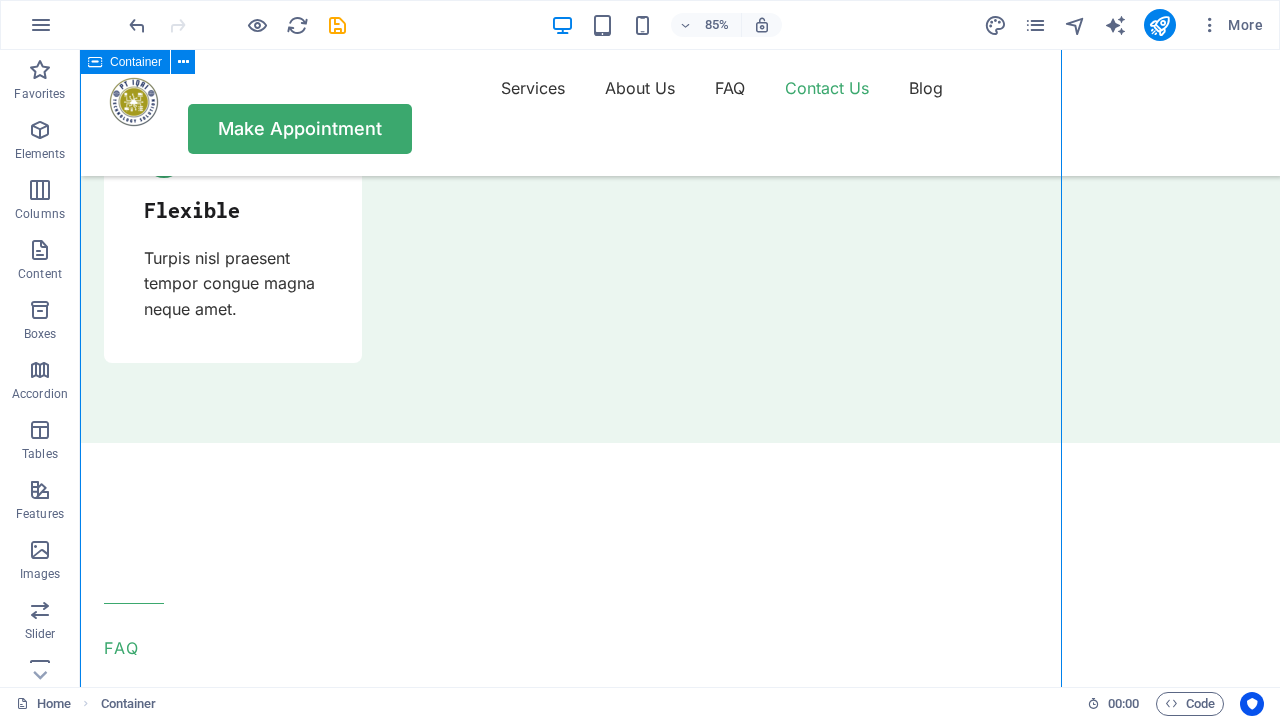 scroll, scrollTop: 6600, scrollLeft: 0, axis: vertical 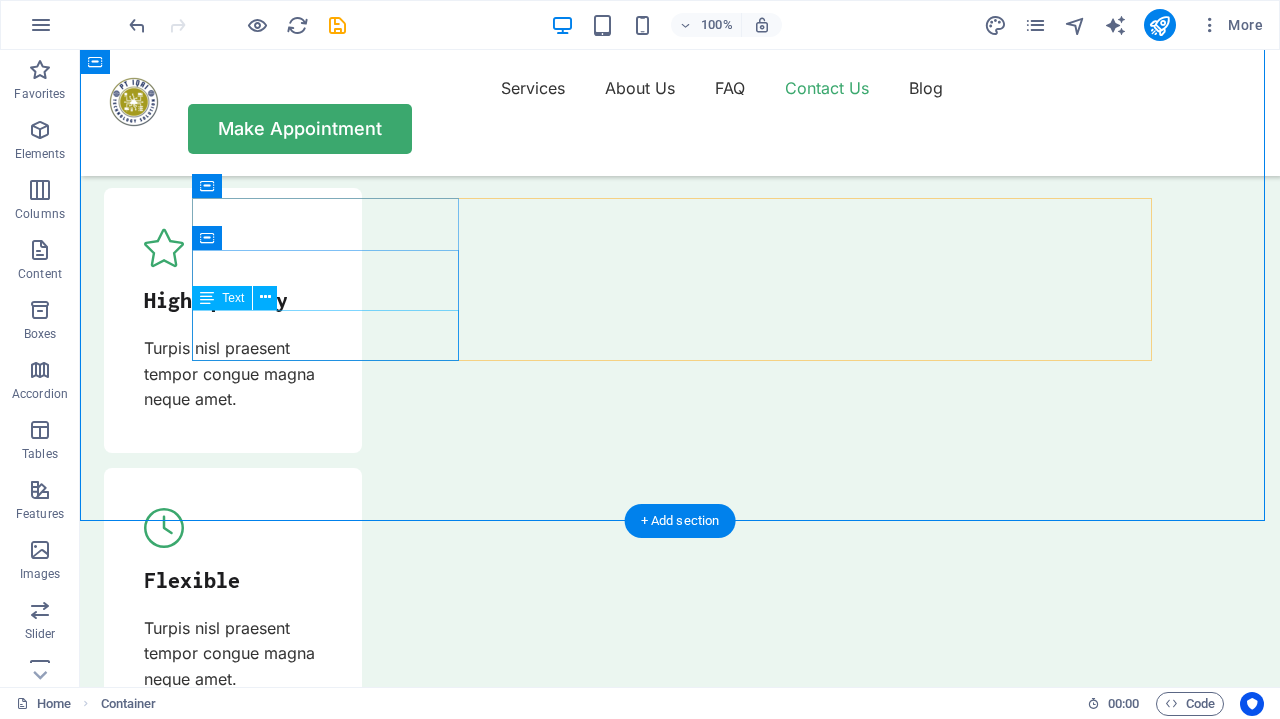 click on "Street
[CITY],  [POSTAL_CODE]" at bounding box center (213, 7680) 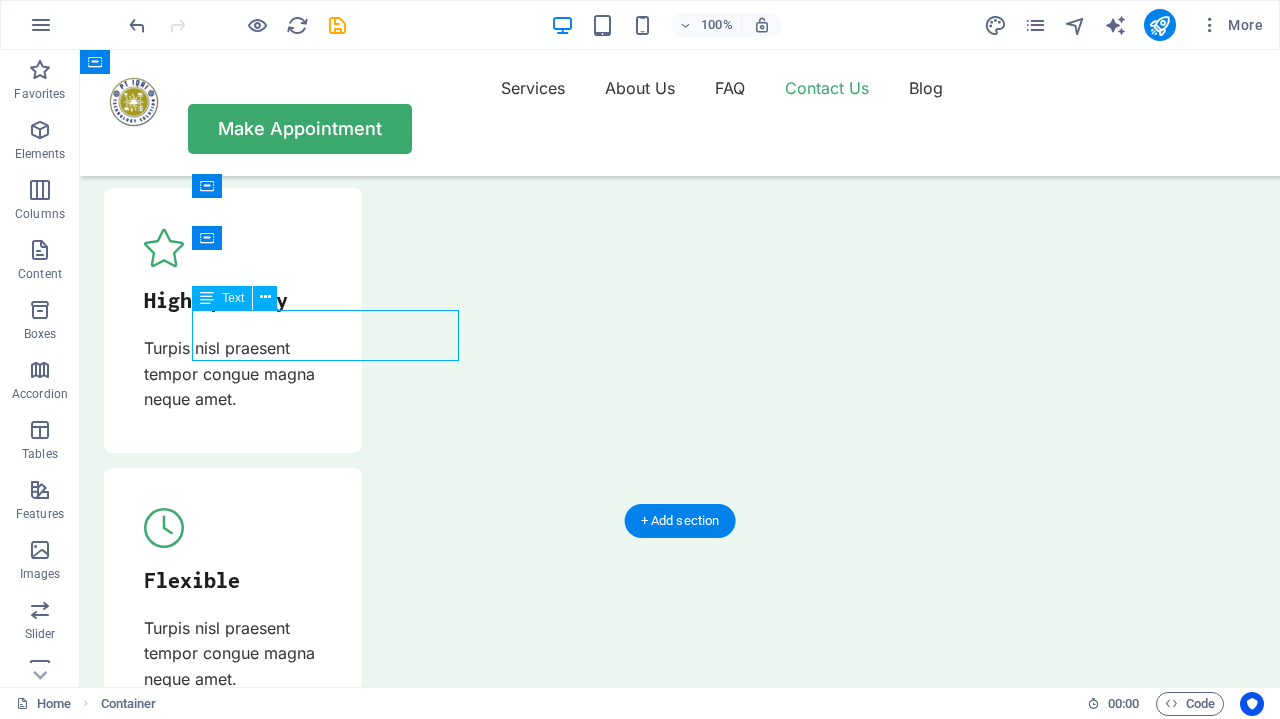 click on "Street
[CITY],  [POSTAL_CODE]" at bounding box center (213, 7680) 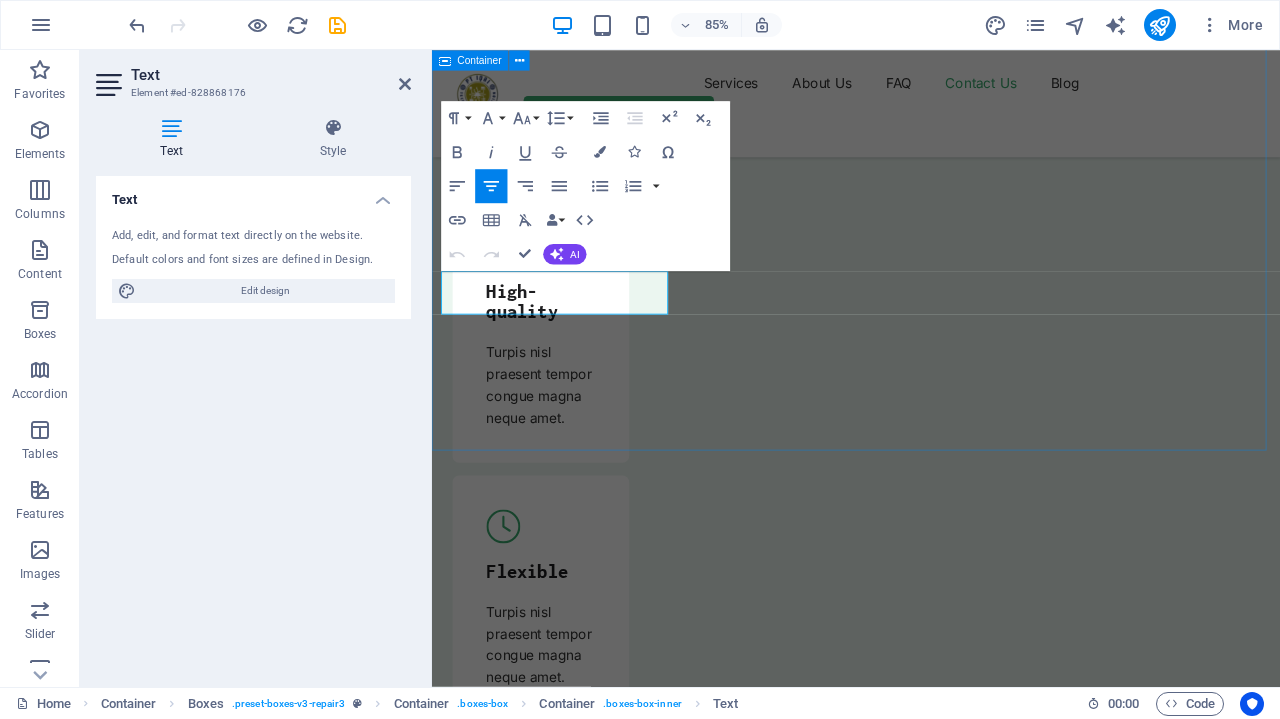 type 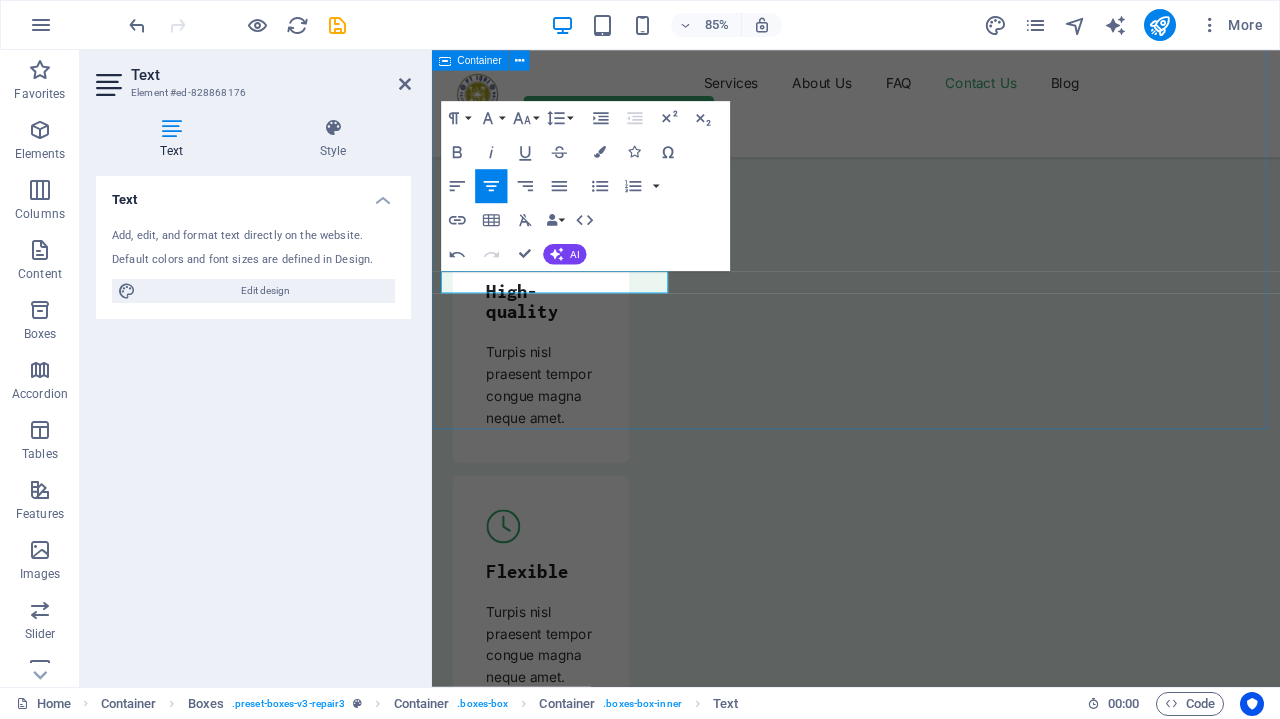click on "Untuk menavigasi peta dengan gestur sentuh, ketuk dua kali dan tahan jari Anda pada peta, lalu tarik peta. ← Geser ke kiri → Geser ke kanan ↑ Geser naik ↓ Geser turun + Perbesar - Perkecil Home Geser ke kiri sebanyak 75% End Geser ke kanan sebanyak 75% Page Up Geser naik sebanyak 75% Page Down Geser turun sebanyak 75% Peta Medan Satelit Label Pintasan keyboard Data Peta Data peta ©2025 Google Data peta ©2025 Google 1 km  Klik untuk beralih antara unit metrik dan imperial Persyaratan Laporkan kesalahan peta Contact Us Our location ​[STREET], [CITY], [STATE] Call us  [PHONE] Send an email [EMAIL]" at bounding box center (931, 7737) 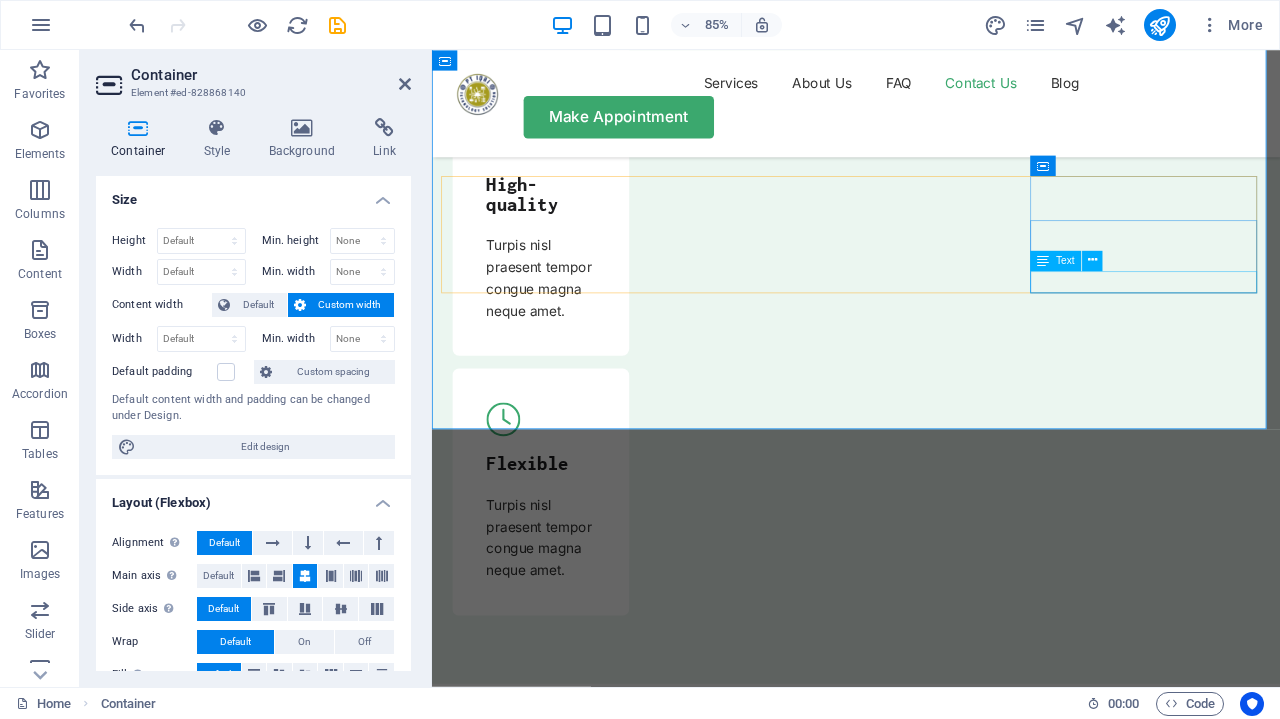 click on "[EMAIL]" at bounding box center [565, 8046] 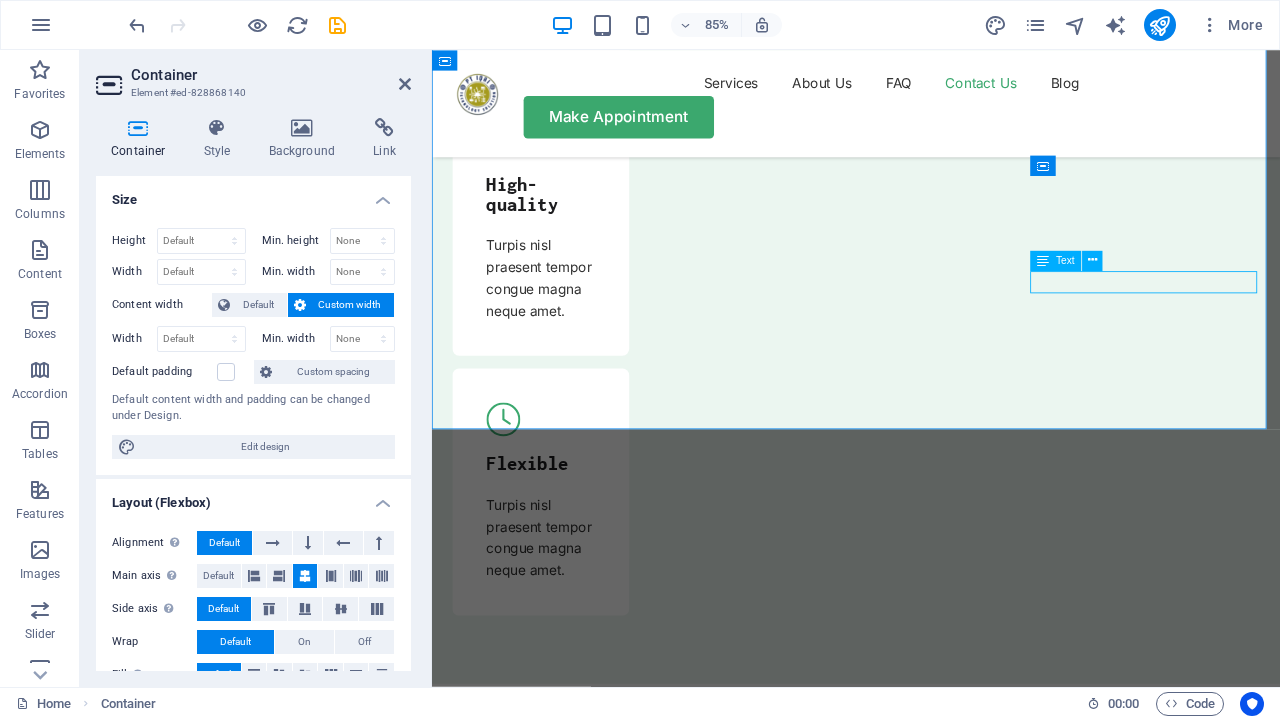 click on "[EMAIL]" at bounding box center (565, 8046) 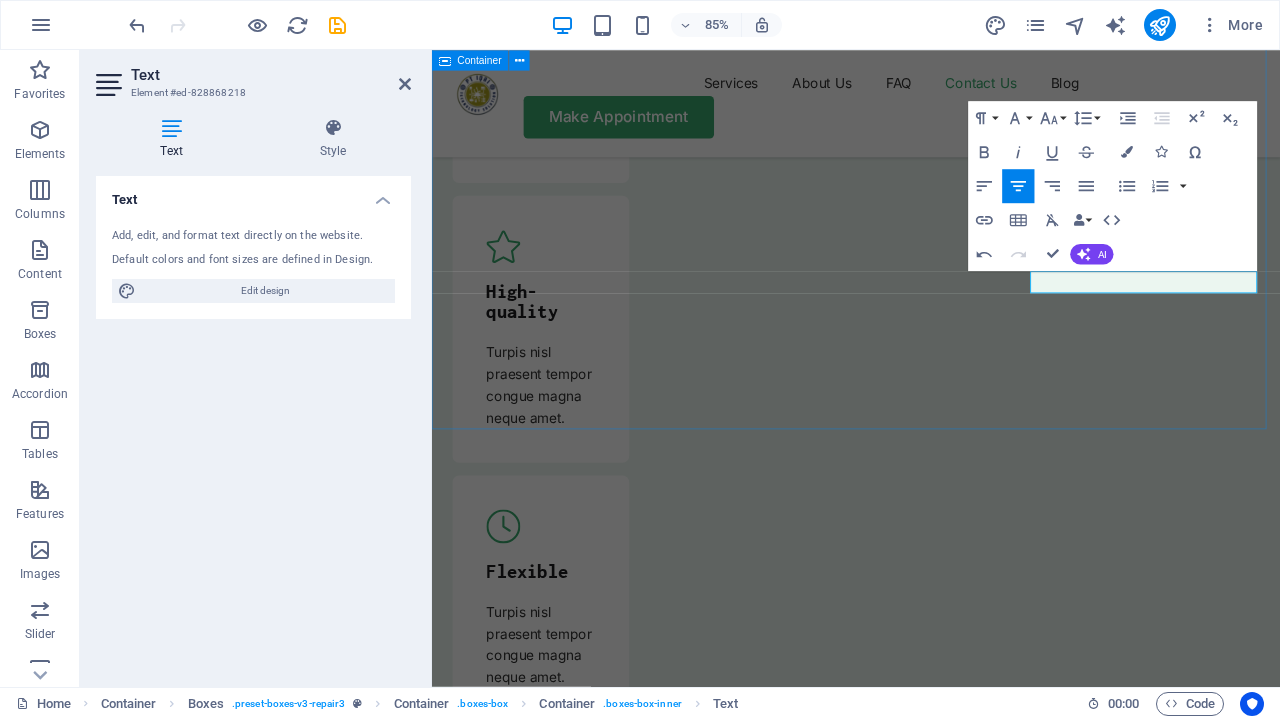 click on "Untuk menavigasi peta dengan gestur sentuh, ketuk dua kali dan tahan jari Anda pada peta, lalu tarik peta. ← Geser ke kiri → Geser ke kanan ↑ Geser naik ↓ Geser turun + Perbesar - Perkecil Home Geser ke kiri sebanyak 75% End Geser ke kanan sebanyak 75% Page Up Geser naik sebanyak 75% Page Down Geser turun sebanyak 75% Peta Medan Satelit Label Pintasan keyboard Data Peta Data peta ©2025 Google Data peta ©2025 Google 1 km  Klik untuk beralih antara unit metrik dan imperial Persyaratan Laporkan kesalahan peta Contact Us Our location [STREET], [CITY] Call us  [PHONE] Send an email [EMAIL]" at bounding box center (931, 7737) 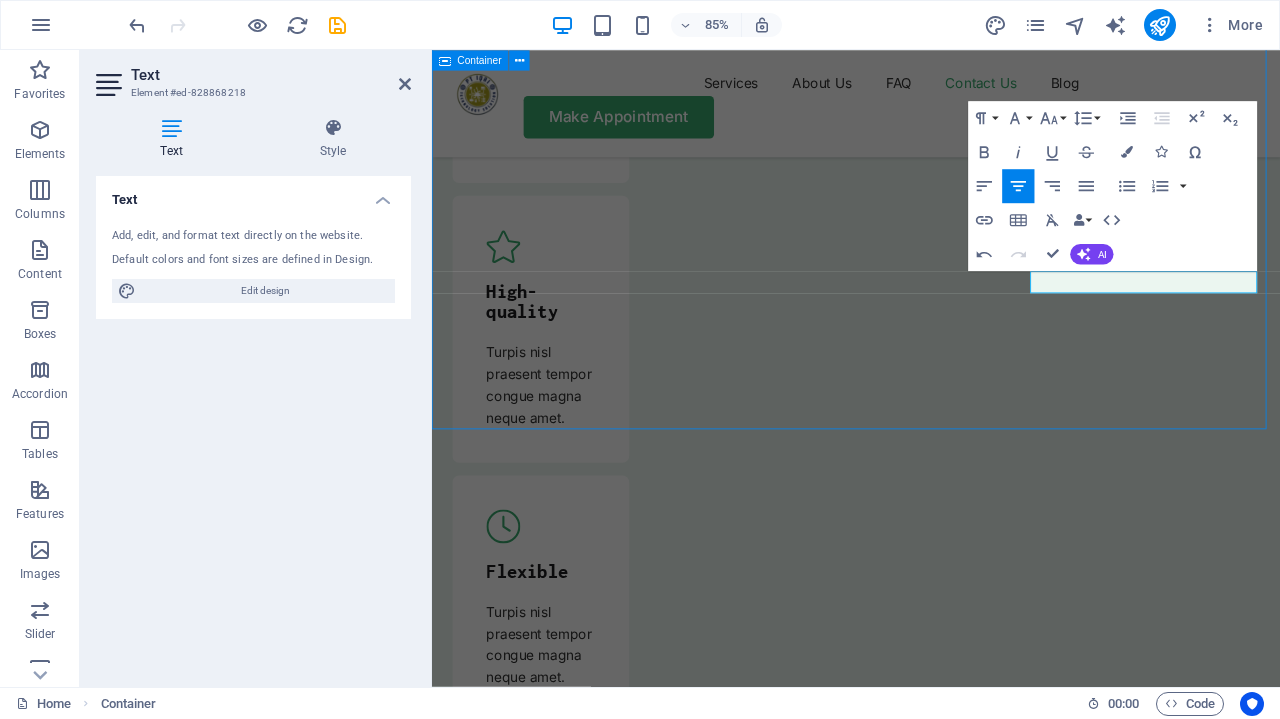 click on "Untuk menavigasi peta dengan gestur sentuh, ketuk dua kali dan tahan jari Anda pada peta, lalu tarik peta. ← Geser ke kiri → Geser ke kanan ↑ Geser naik ↓ Geser turun + Perbesar - Perkecil Home Geser ke kiri sebanyak 75% End Geser ke kanan sebanyak 75% Page Up Geser naik sebanyak 75% Page Down Geser turun sebanyak 75% Peta Medan Satelit Label Pintasan keyboard Data Peta Data peta ©2025 Google Data peta ©2025 Google 1 km  Klik untuk beralih antara unit metrik dan imperial Persyaratan Laporkan kesalahan peta Contact Us Our location [STREET], [CITY] Call us  [PHONE] Send an email [EMAIL]" at bounding box center [931, 7737] 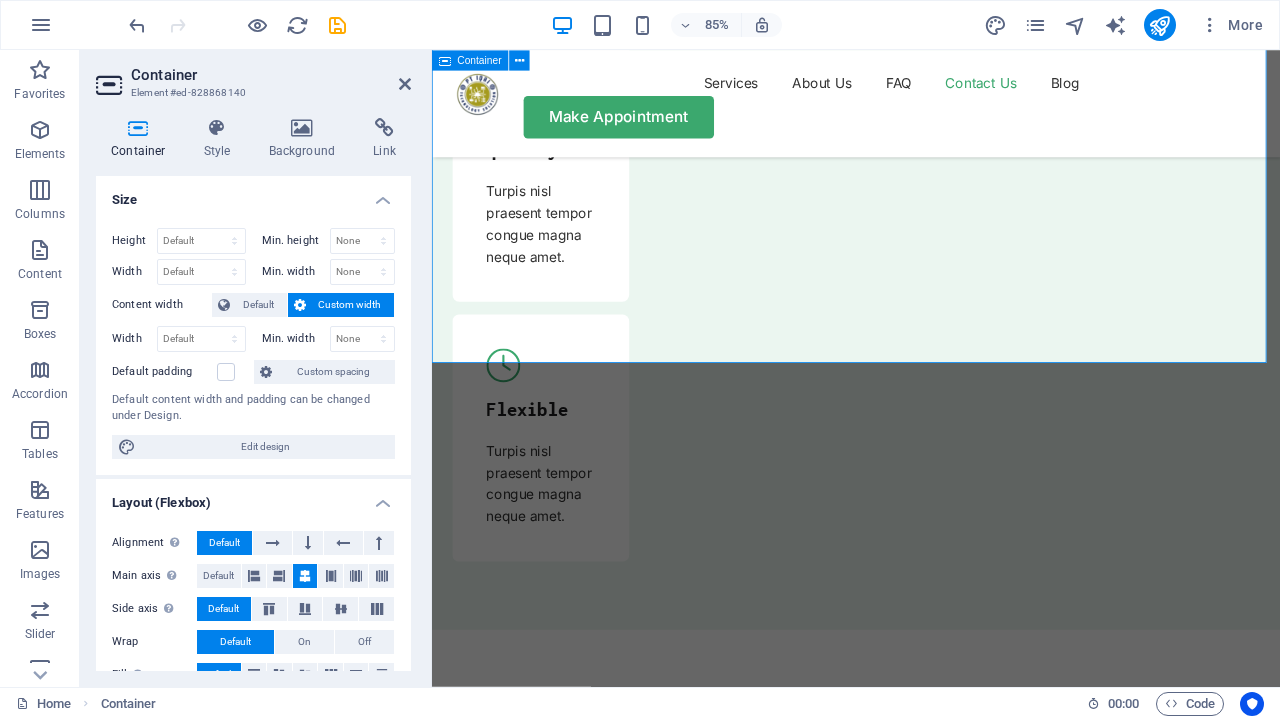 scroll, scrollTop: 7070, scrollLeft: 0, axis: vertical 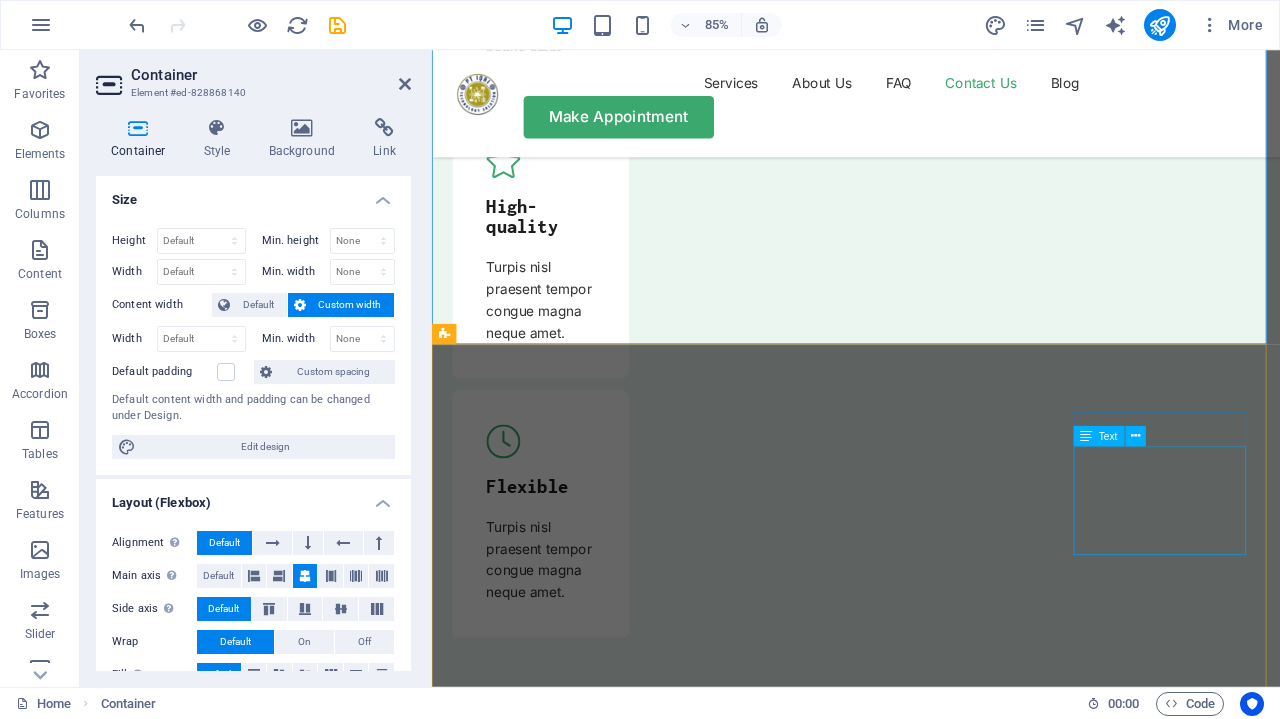 click on "Our Support and Sales team is available 24 /7 to answer your queries
[PHONE]
[EMAIL]" at bounding box center (560, 9036) 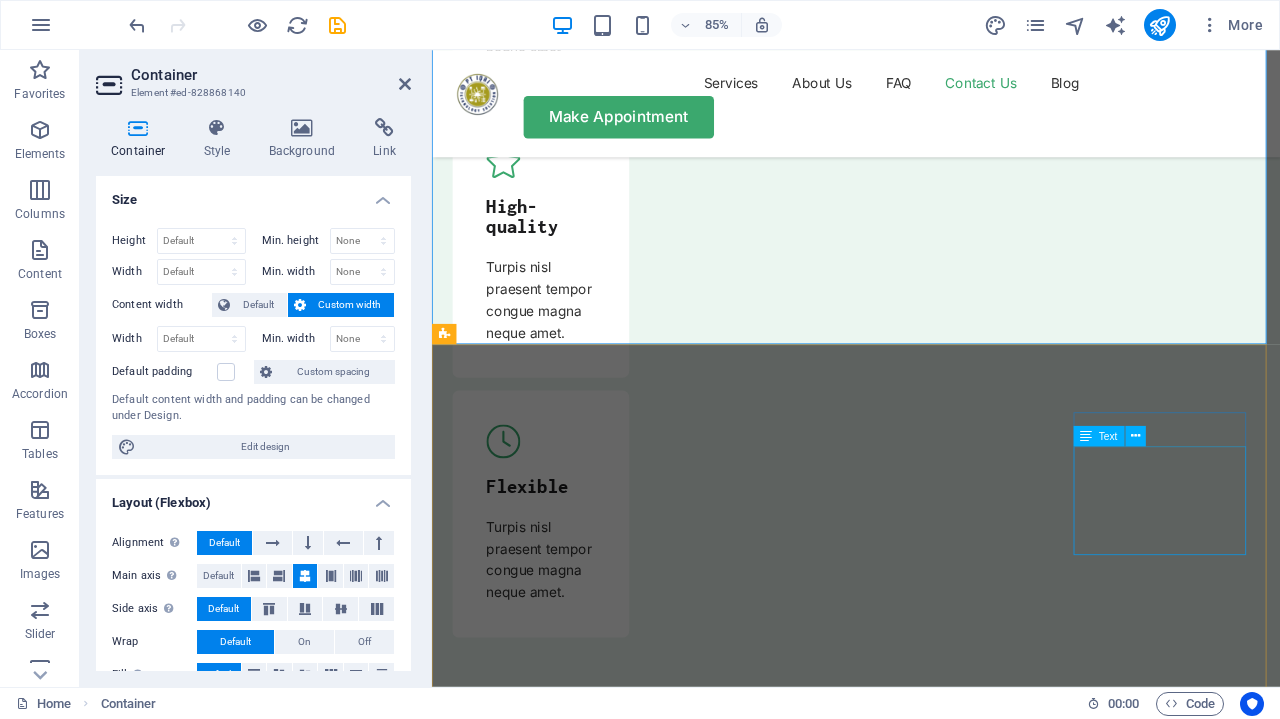 click on "Our Support and Sales team is available 24 /7 to answer your queries
[PHONE]
[EMAIL]" at bounding box center (560, 9036) 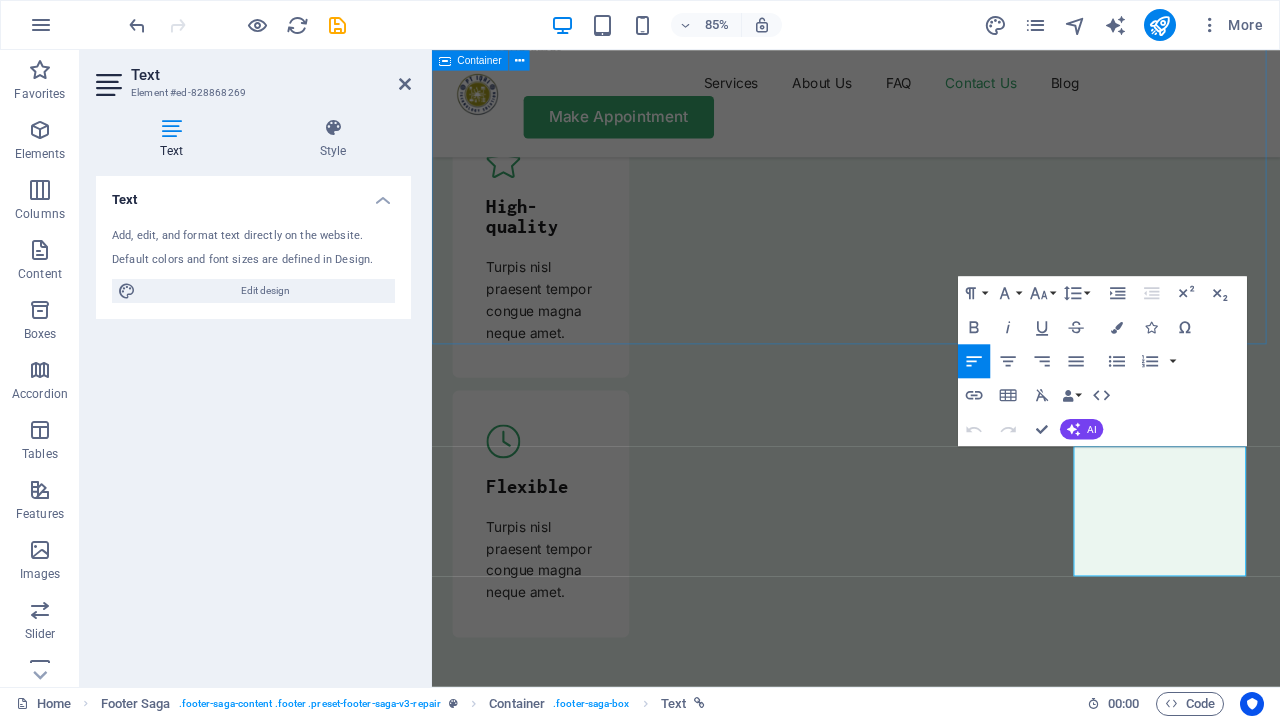 click on "Untuk menavigasi peta dengan gestur sentuh, ketuk dua kali dan tahan jari Anda pada peta, lalu tarik peta. ← Geser ke kiri → Geser ke kanan ↑ Geser naik ↓ Geser turun + Perbesar - Perkecil Home Geser ke kiri sebanyak 75% End Geser ke kanan sebanyak 75% Page Up Geser naik sebanyak 75% Page Down Geser turun sebanyak 75% Peta Medan Satelit Label Pintasan keyboard Data Peta Data peta ©2025 Google Data peta ©2025 Google 1 km  Klik untuk beralih antara unit metrik dan imperial Persyaratan Laporkan kesalahan peta Contact Us Our location [STREET], [CITY] Call us  [PHONE] Send an email [EMAIL]" at bounding box center (931, 7637) 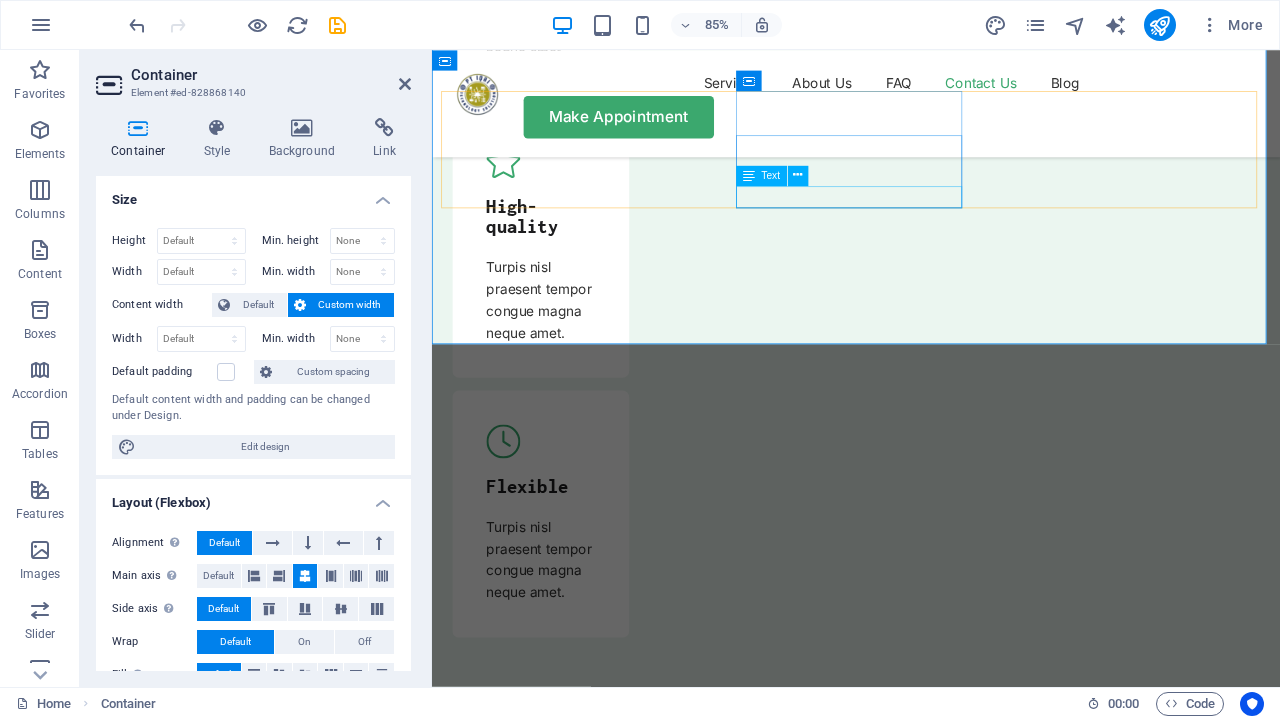 click on "[PHONE]" at bounding box center [565, 7896] 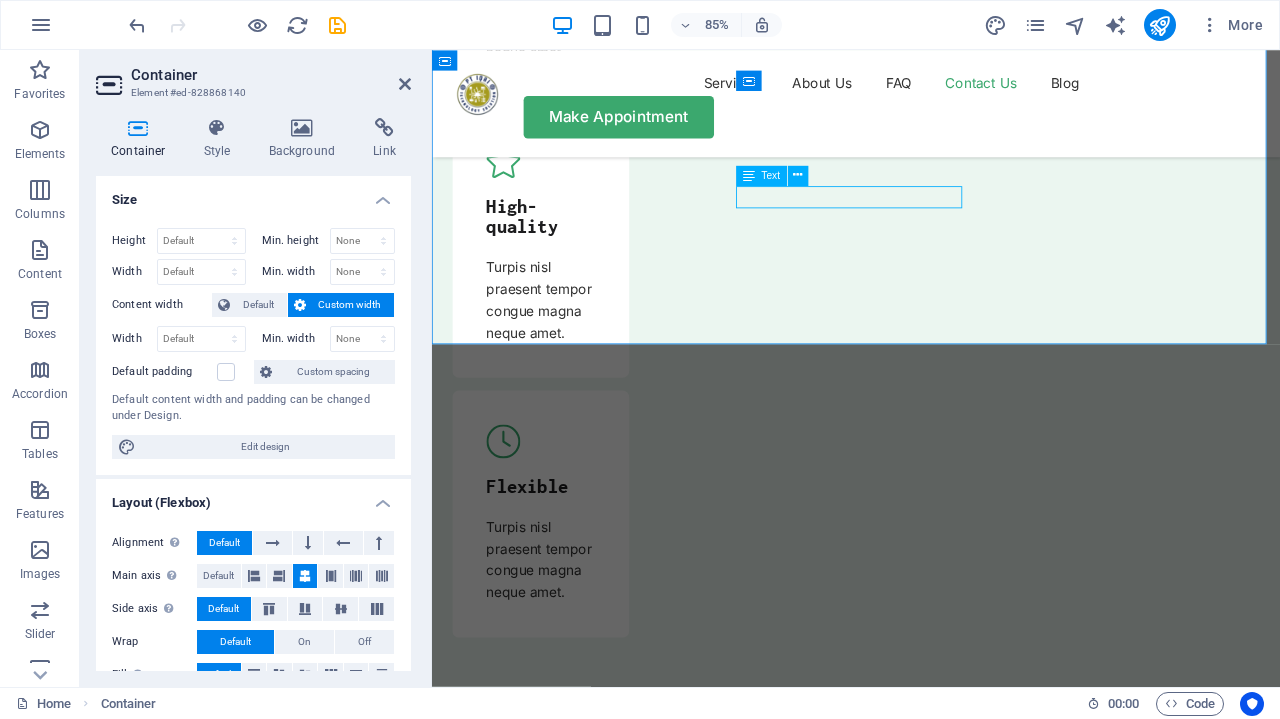 click on "[PHONE]" at bounding box center (565, 7896) 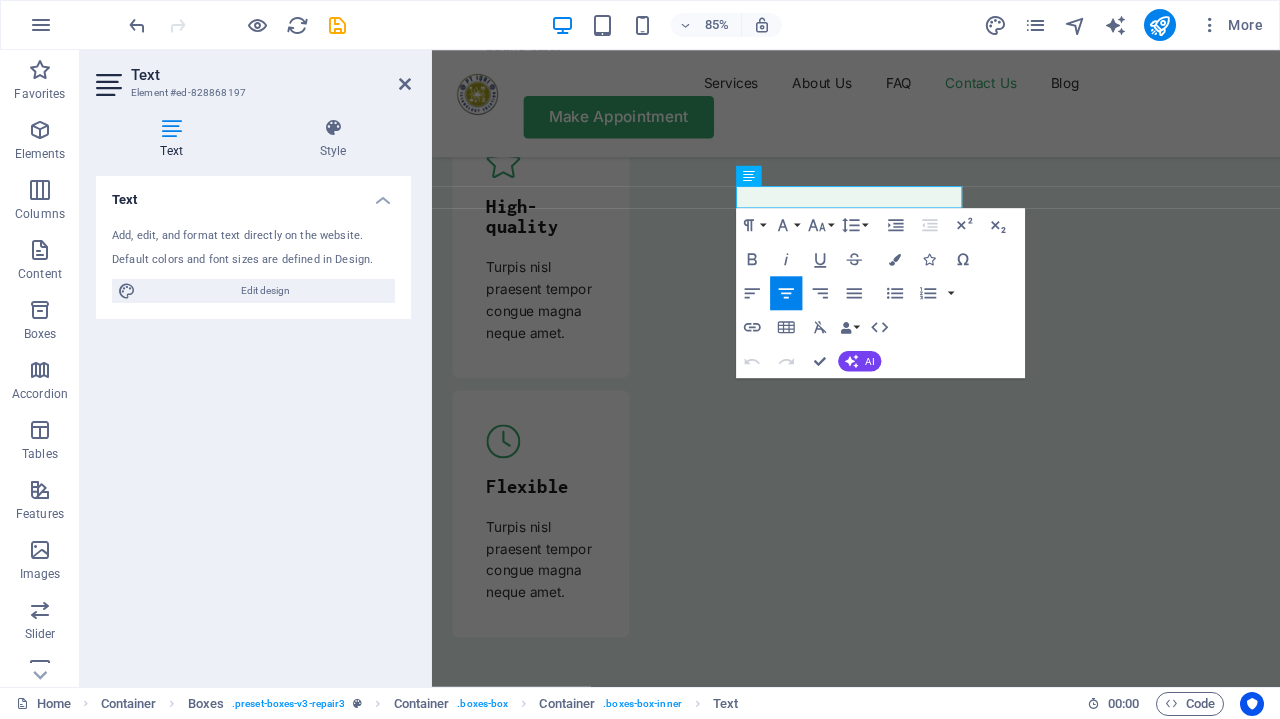 copy on "[PHONE]" 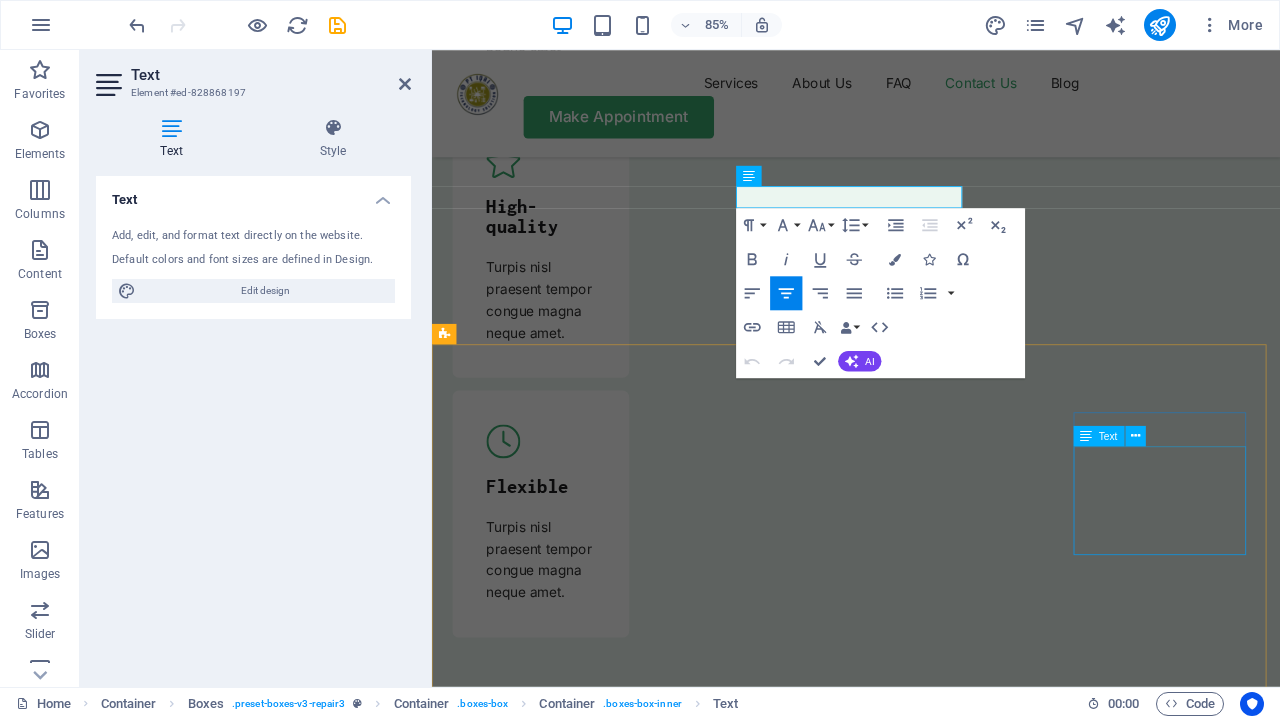 click on "Our Support and Sales team is available 24 /7 to answer your queries
[PHONE]
[EMAIL]" at bounding box center [560, 9036] 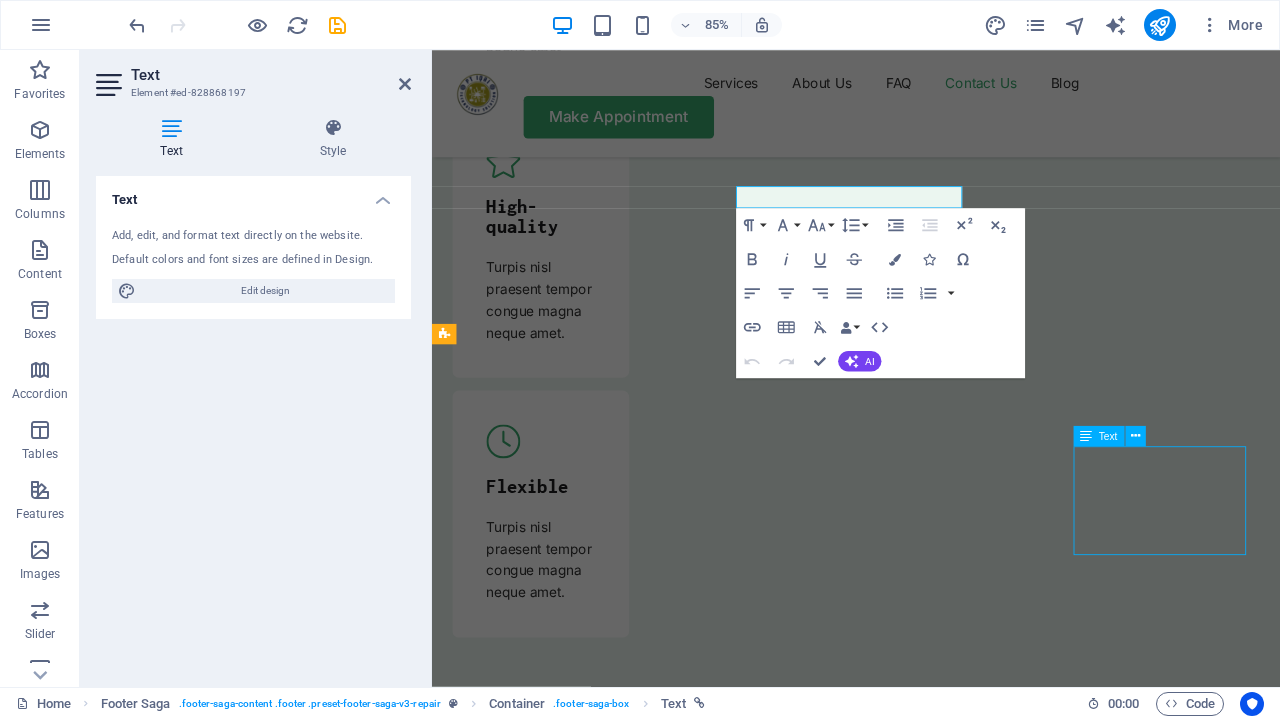 click on "Our Support and Sales team is available 24 /7 to answer your queries
[PHONE]
[EMAIL]" at bounding box center (560, 9036) 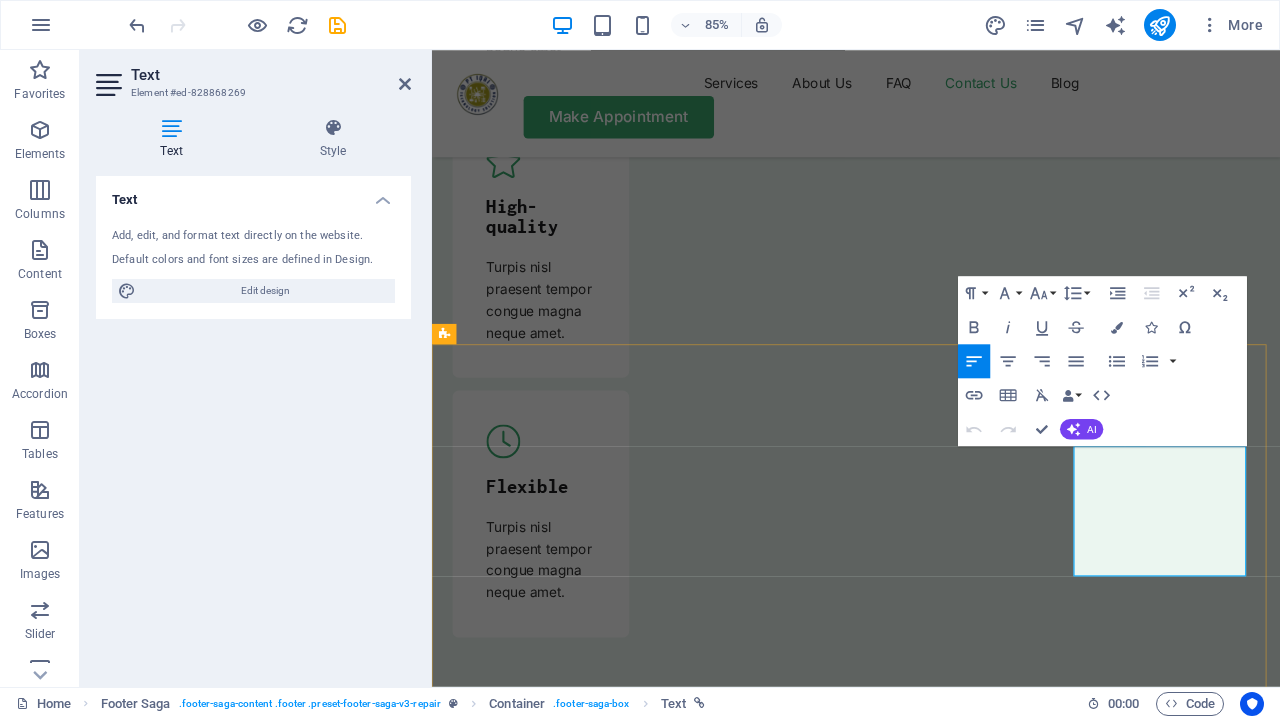 drag, startPoint x: 1318, startPoint y: 608, endPoint x: 1187, endPoint y: 595, distance: 131.64346 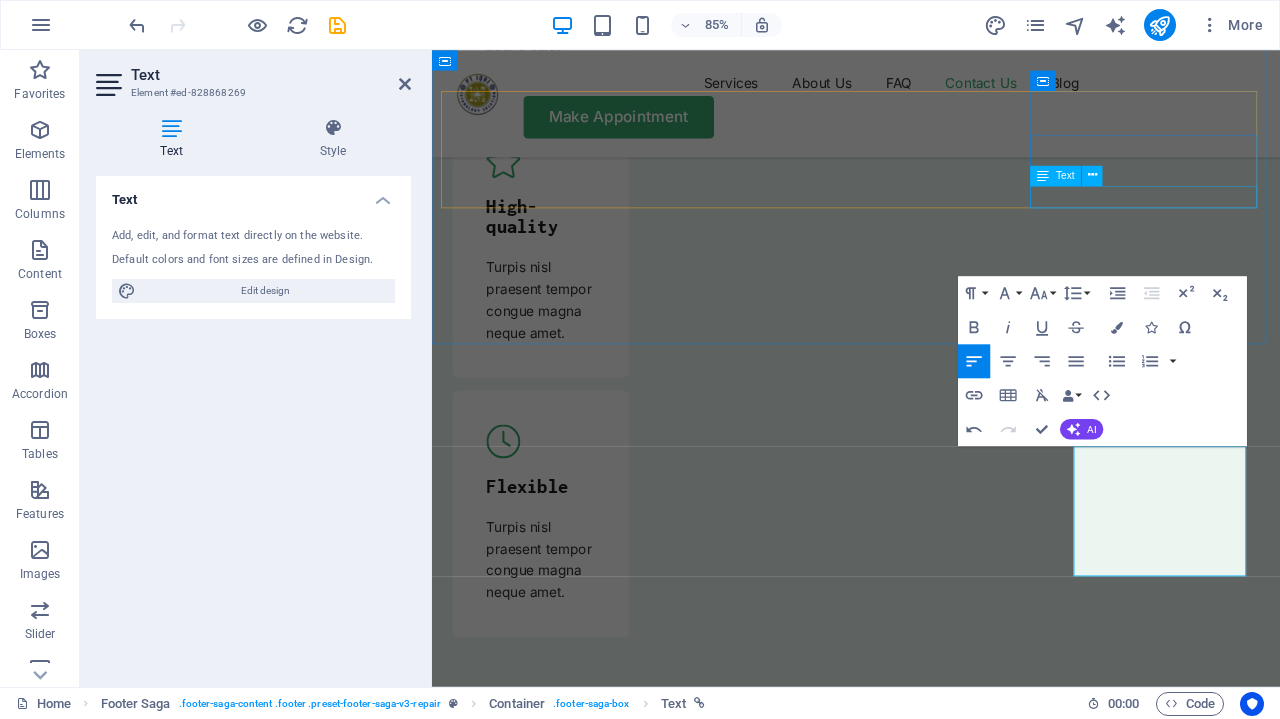 click on "[EMAIL]" at bounding box center (565, 8073) 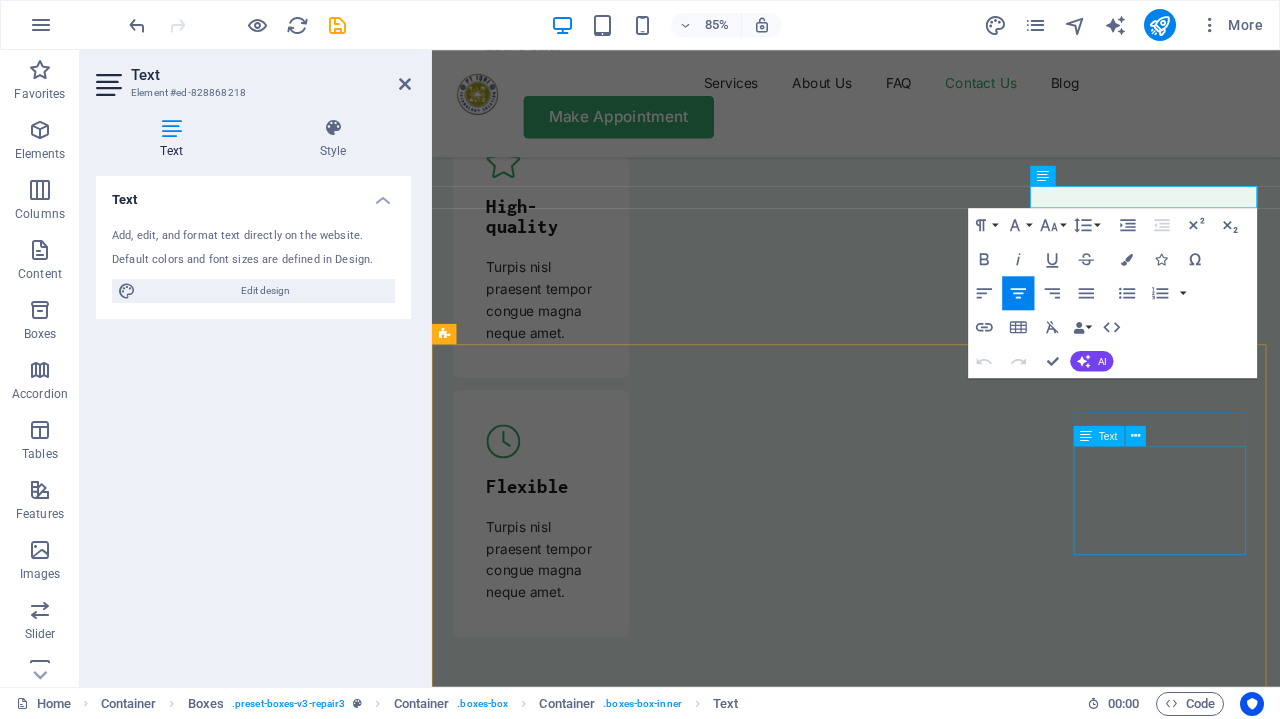 click on "Our Support and Sales team is available 24 /7 to answer your queries
[PHONE]
[EMAIL]" at bounding box center (560, 9036) 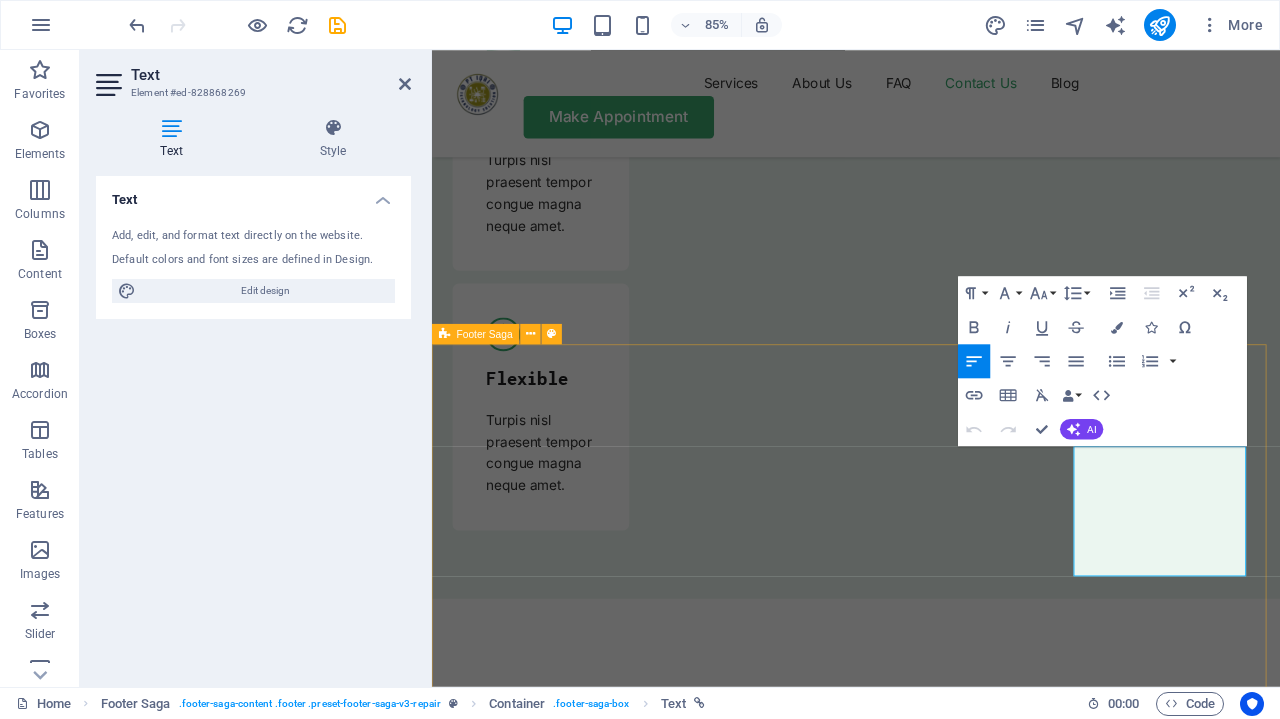 drag, startPoint x: 1366, startPoint y: 653, endPoint x: 1166, endPoint y: 628, distance: 201.55644 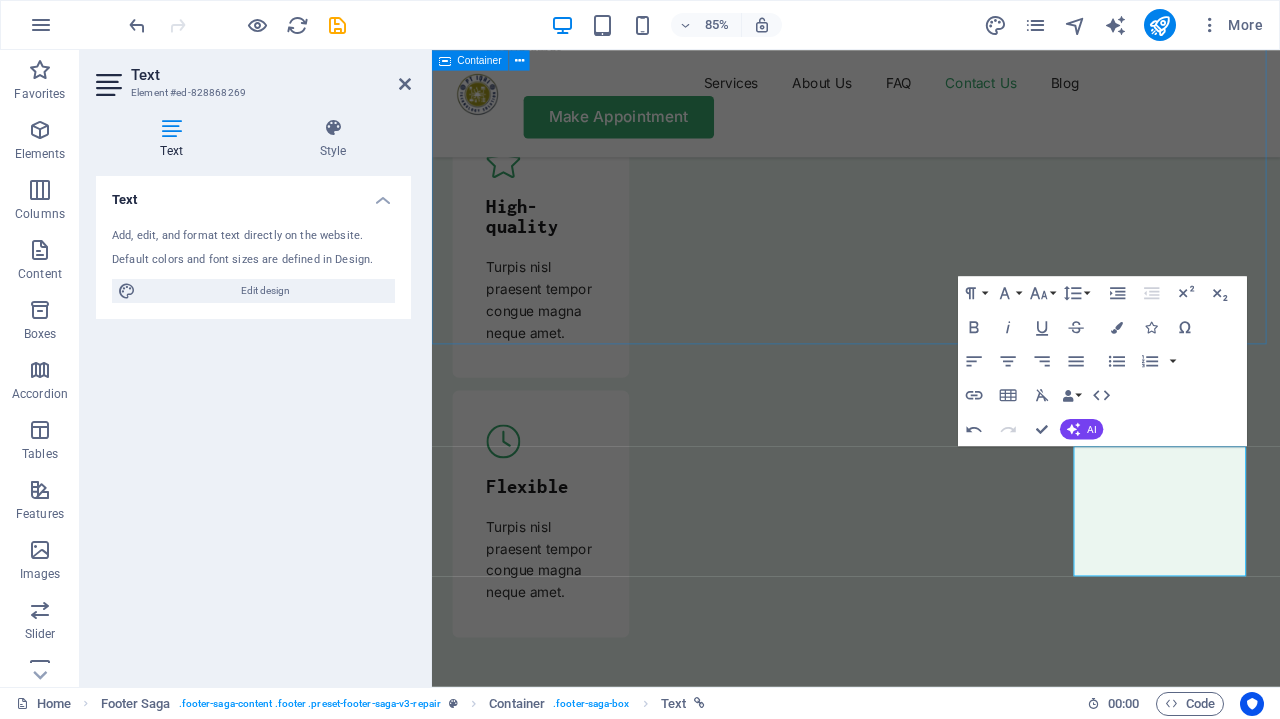 click on "Untuk menavigasi peta dengan gestur sentuh, ketuk dua kali dan tahan jari Anda pada peta, lalu tarik peta. ← Geser ke kiri → Geser ke kanan ↑ Geser naik ↓ Geser turun + Perbesar - Perkecil Home Geser ke kiri sebanyak 75% End Geser ke kanan sebanyak 75% Page Up Geser naik sebanyak 75% Page Down Geser turun sebanyak 75% Peta Medan Satelit Label Pintasan keyboard Data Peta Data peta ©2025 Google Data peta ©2025 Google 1 km  Klik untuk beralih antara unit metrik dan imperial Persyaratan Laporkan kesalahan peta Contact Us Our location [STREET], [CITY] Call us  [PHONE] Send an email [EMAIL]" at bounding box center (931, 7637) 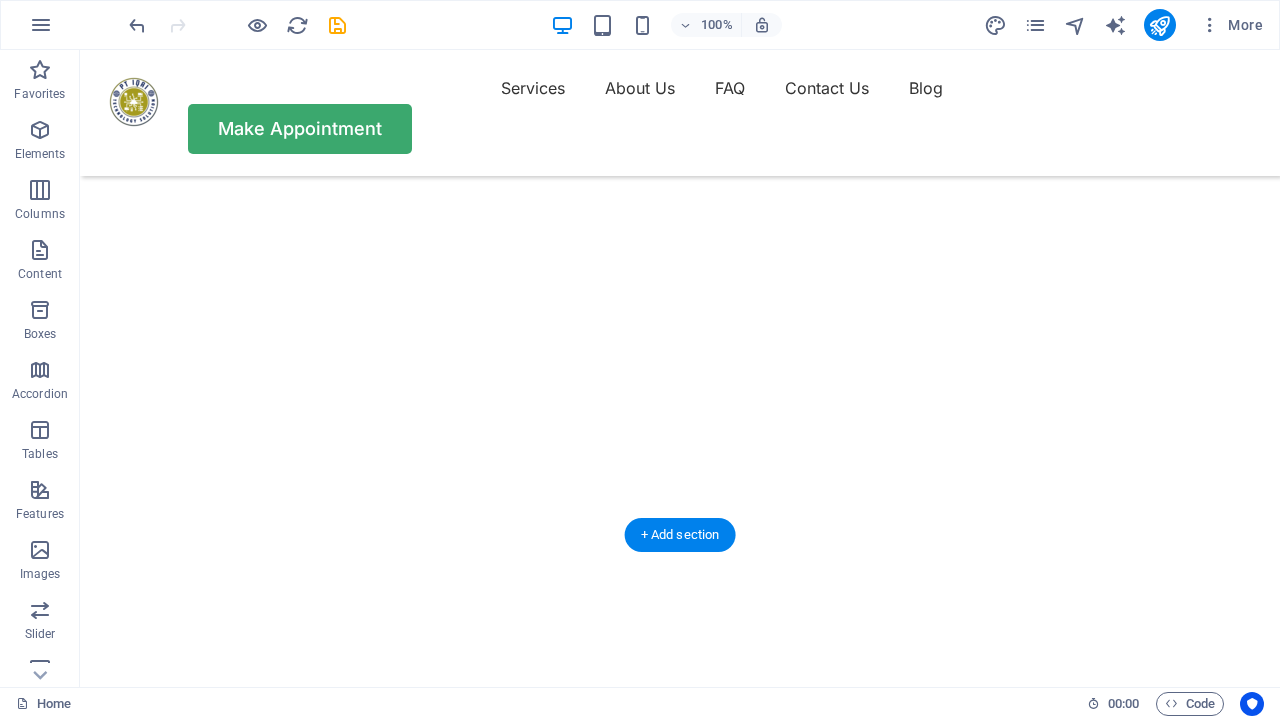 scroll, scrollTop: 0, scrollLeft: 0, axis: both 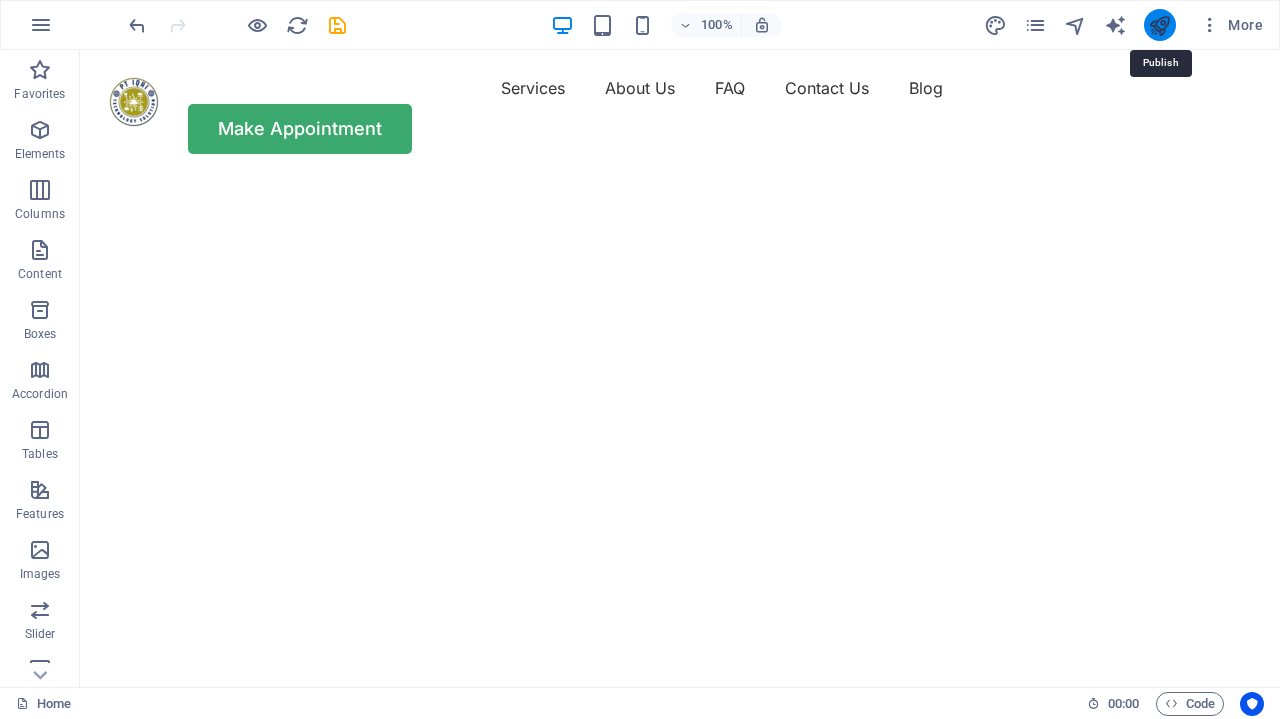 click at bounding box center [1159, 25] 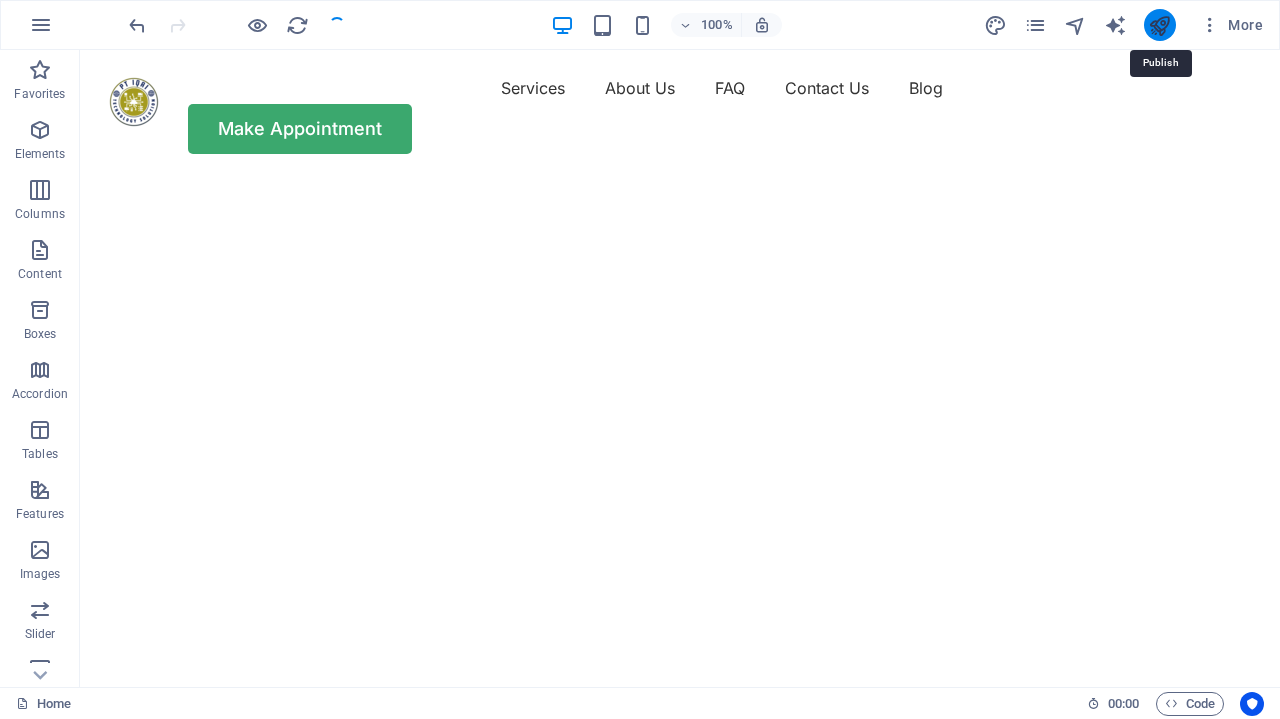 click at bounding box center [1159, 25] 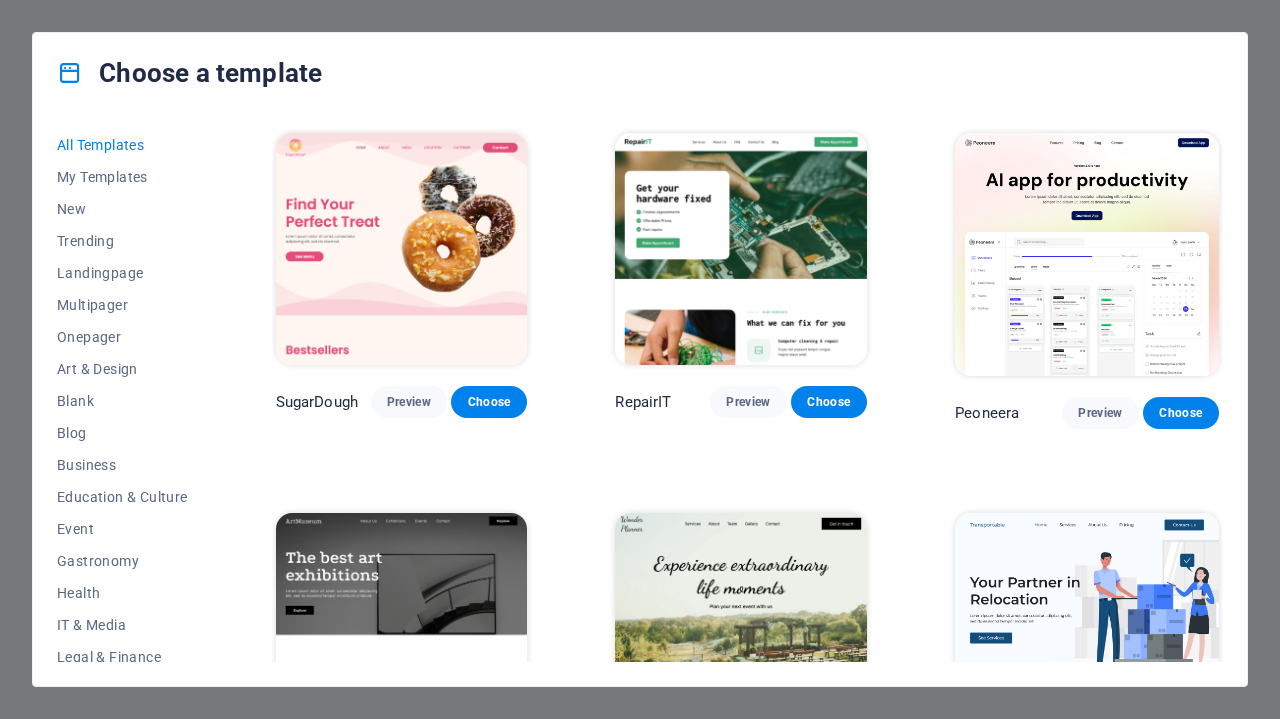 scroll, scrollTop: 0, scrollLeft: 0, axis: both 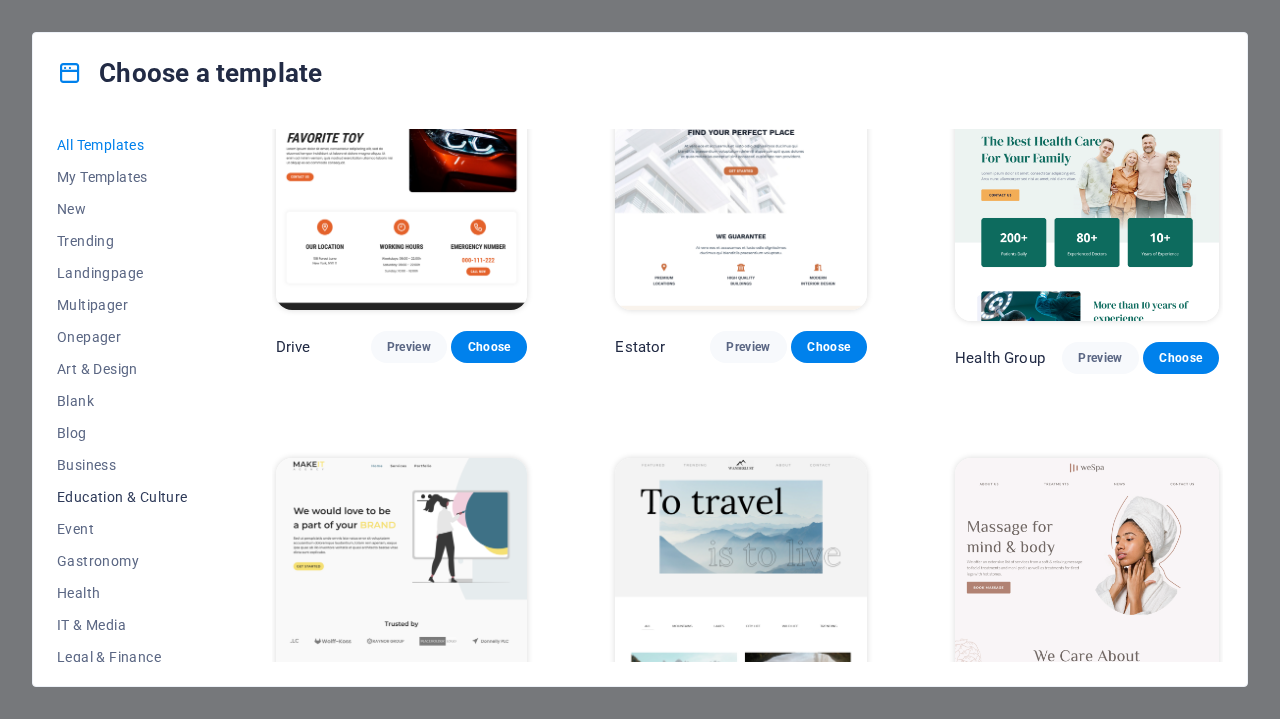 click on "Education & Culture" at bounding box center (122, 497) 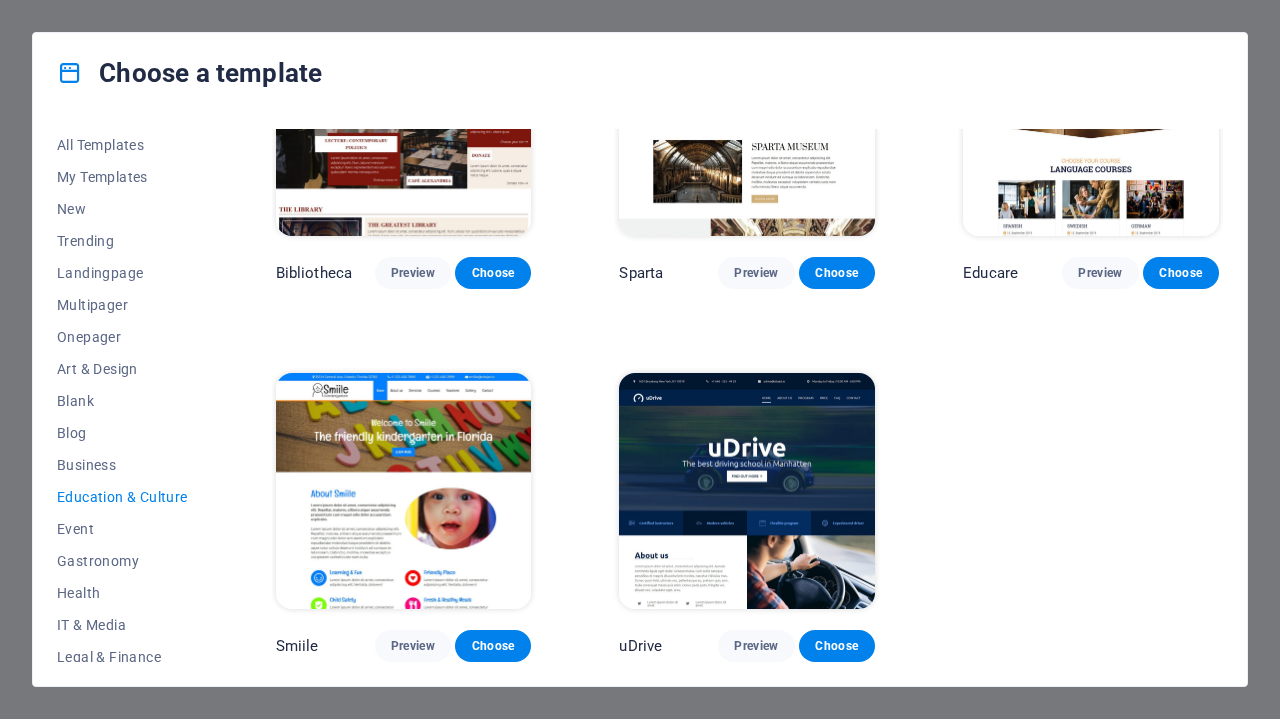 scroll, scrollTop: 496, scrollLeft: 0, axis: vertical 